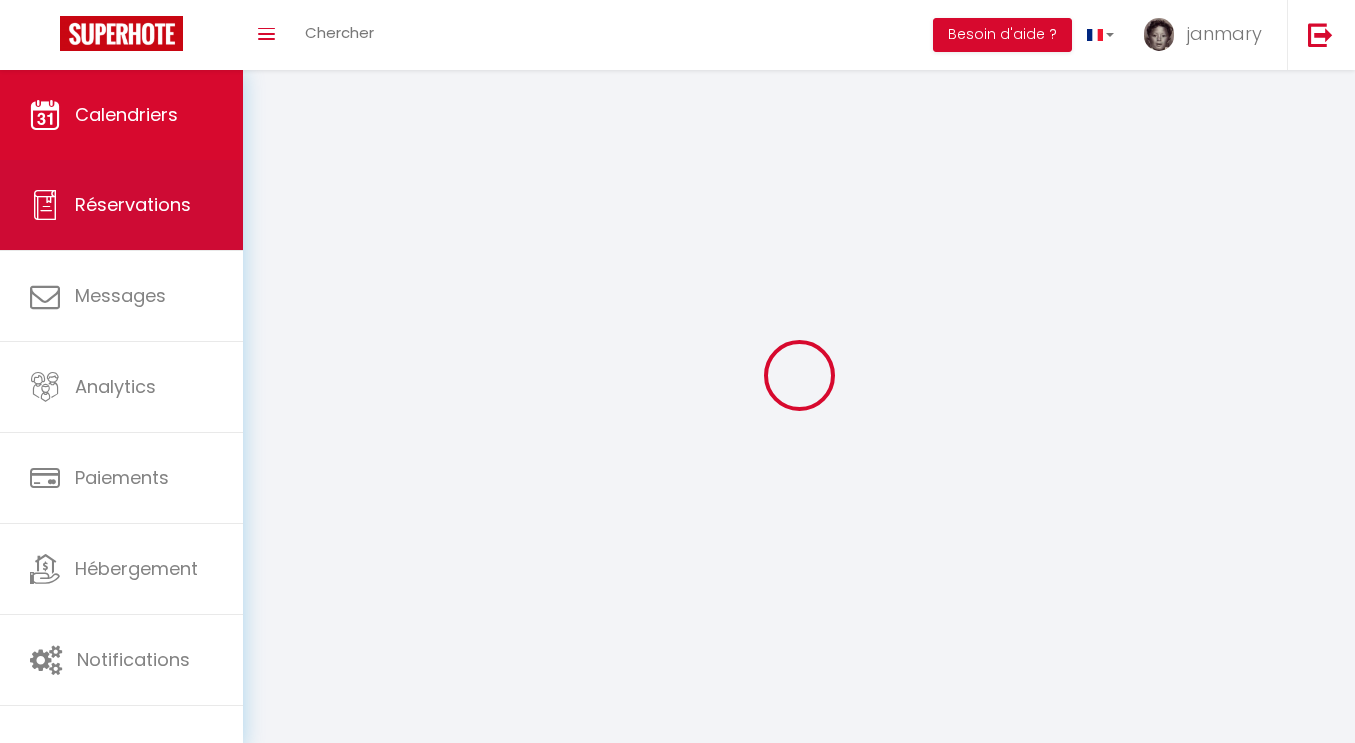 scroll, scrollTop: 0, scrollLeft: 0, axis: both 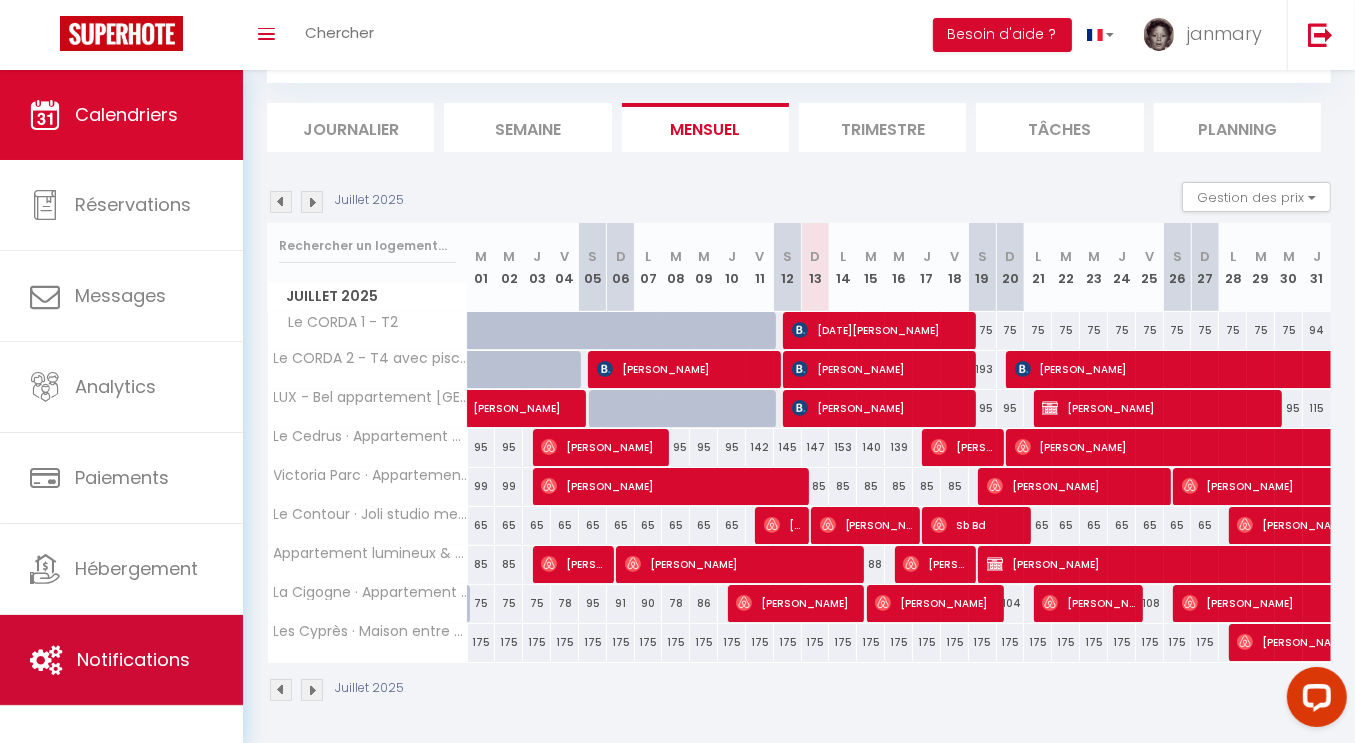 click on "Notifications" at bounding box center [121, 660] 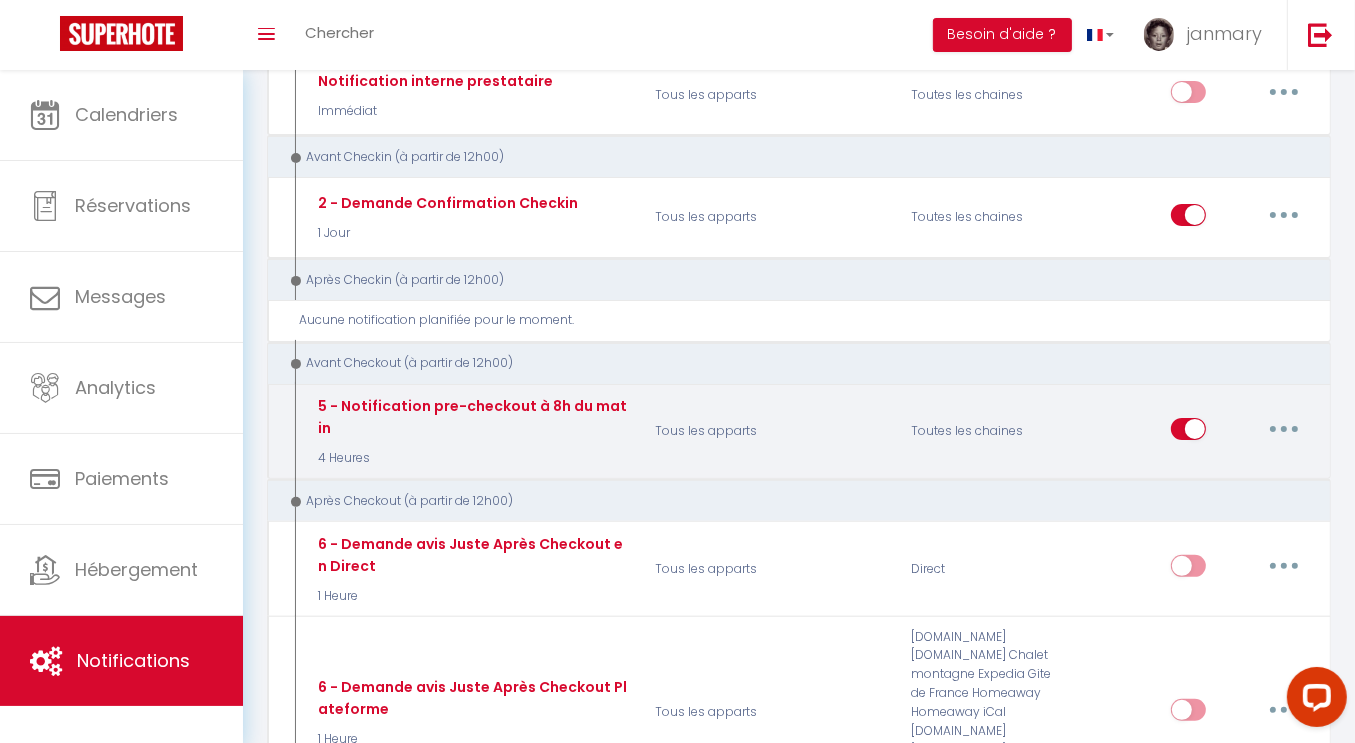scroll, scrollTop: 412, scrollLeft: 0, axis: vertical 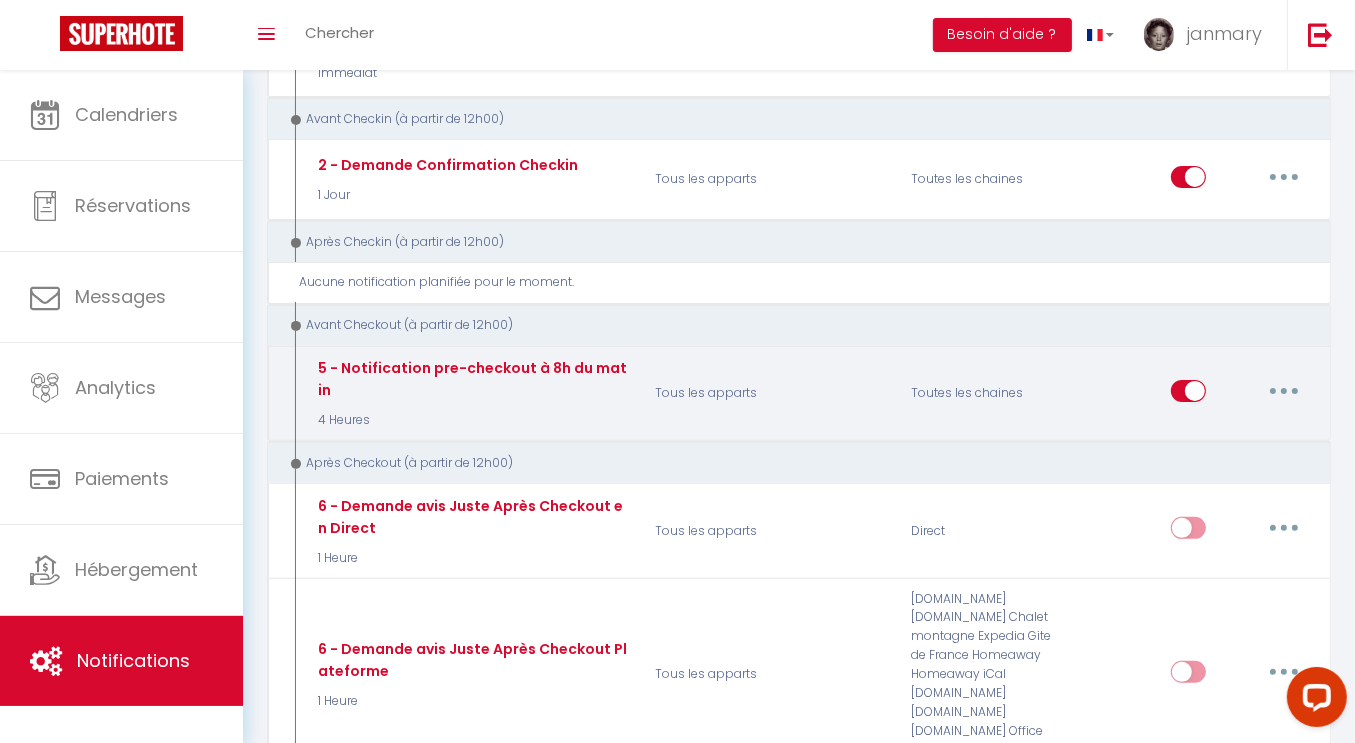 click at bounding box center [1188, 395] 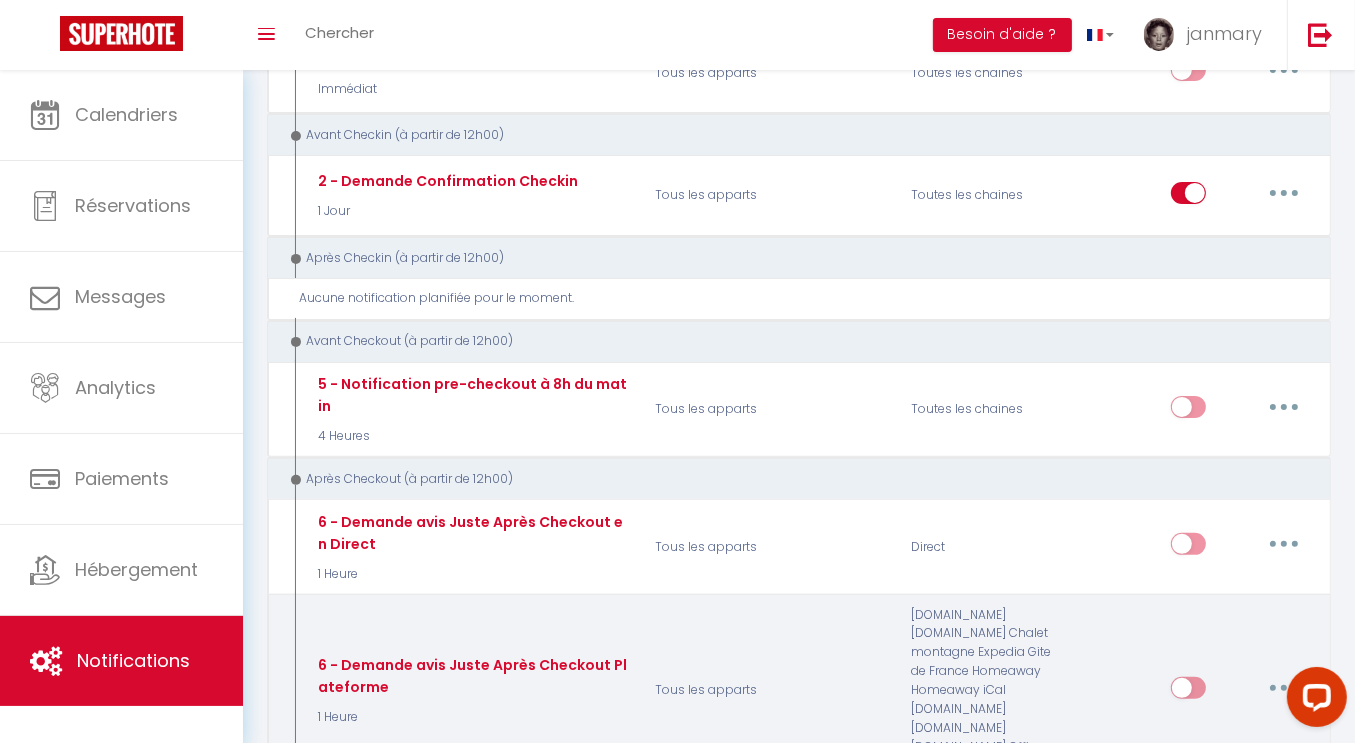 scroll, scrollTop: 396, scrollLeft: 0, axis: vertical 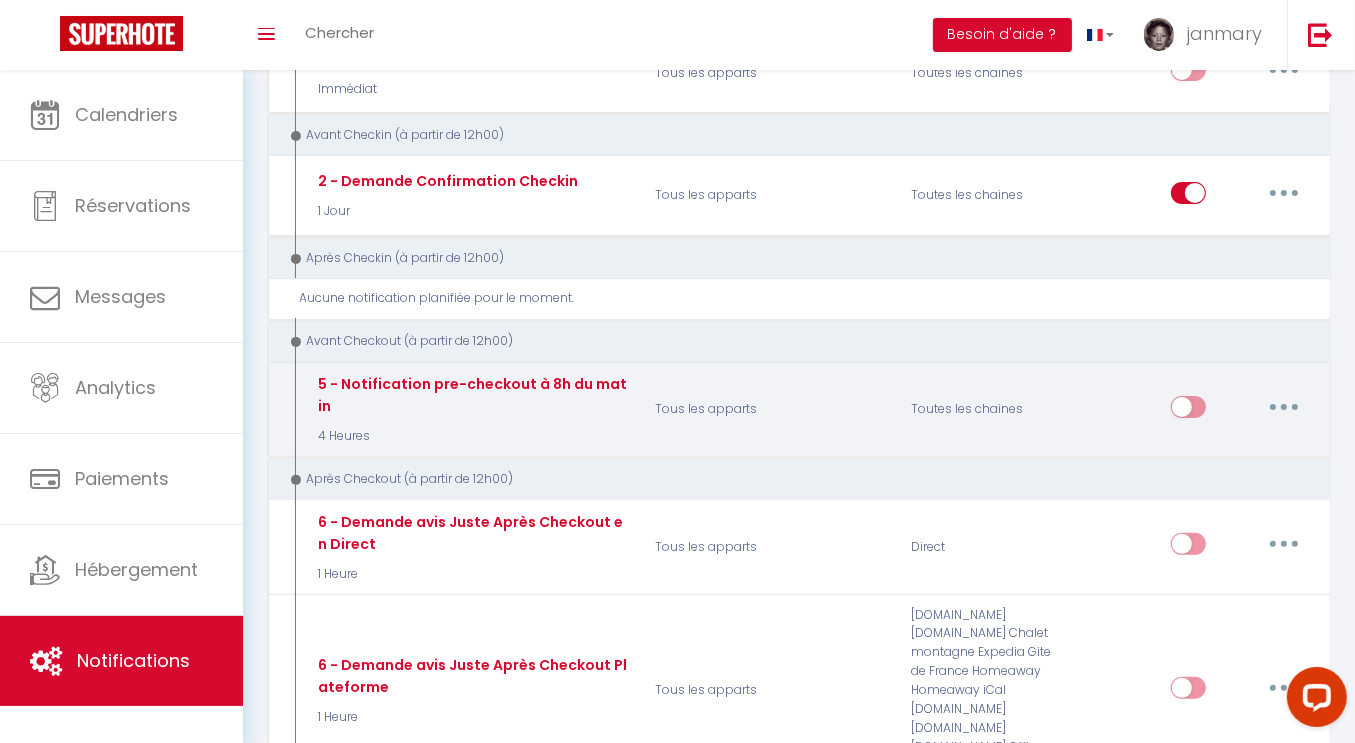 click at bounding box center [1284, 407] 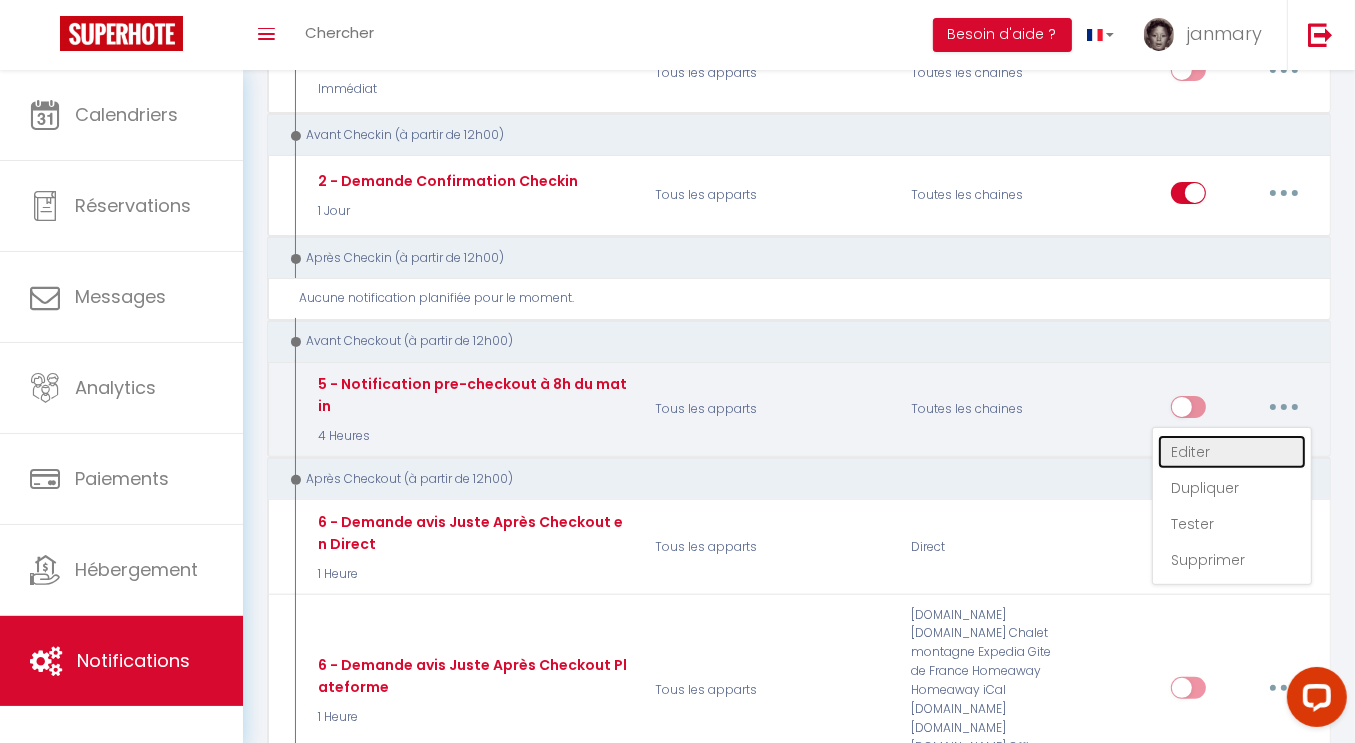 click on "Editer" at bounding box center [1232, 452] 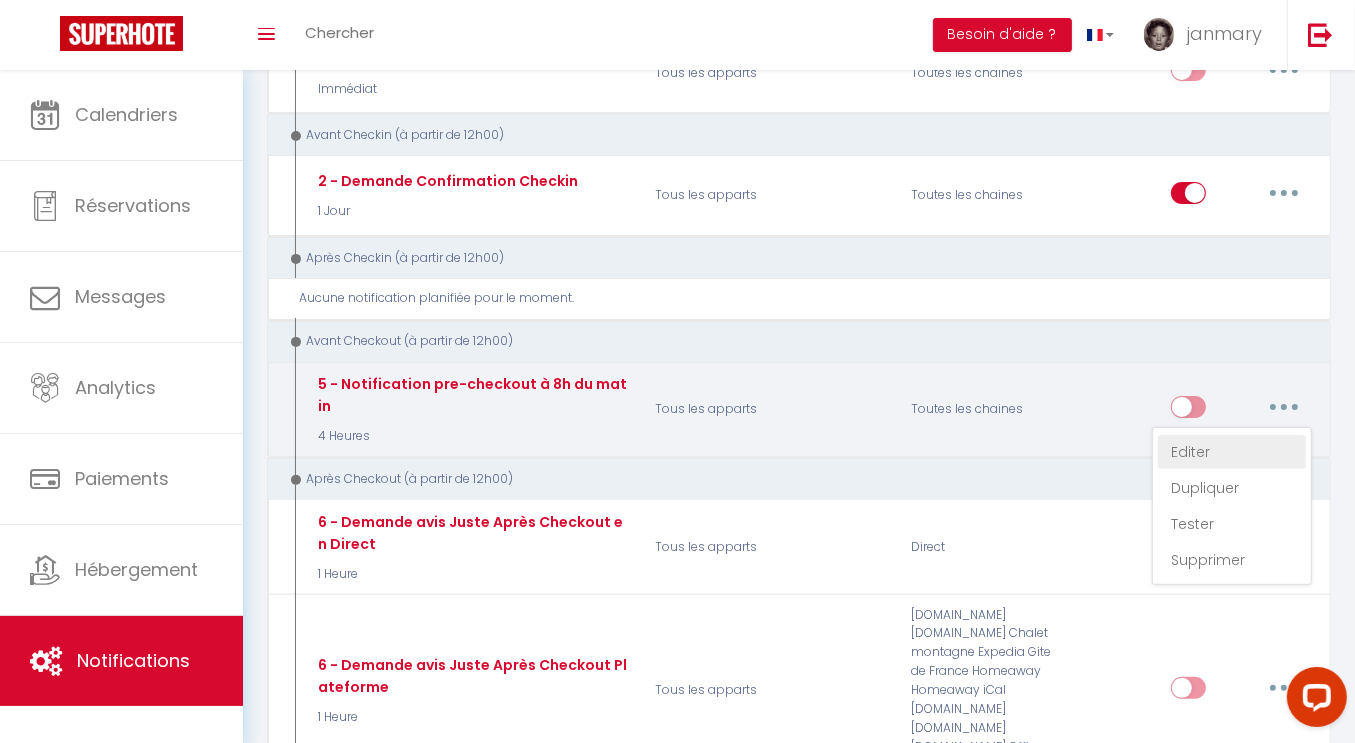 type on "5 - Notification pre-checkout à 8h du matin" 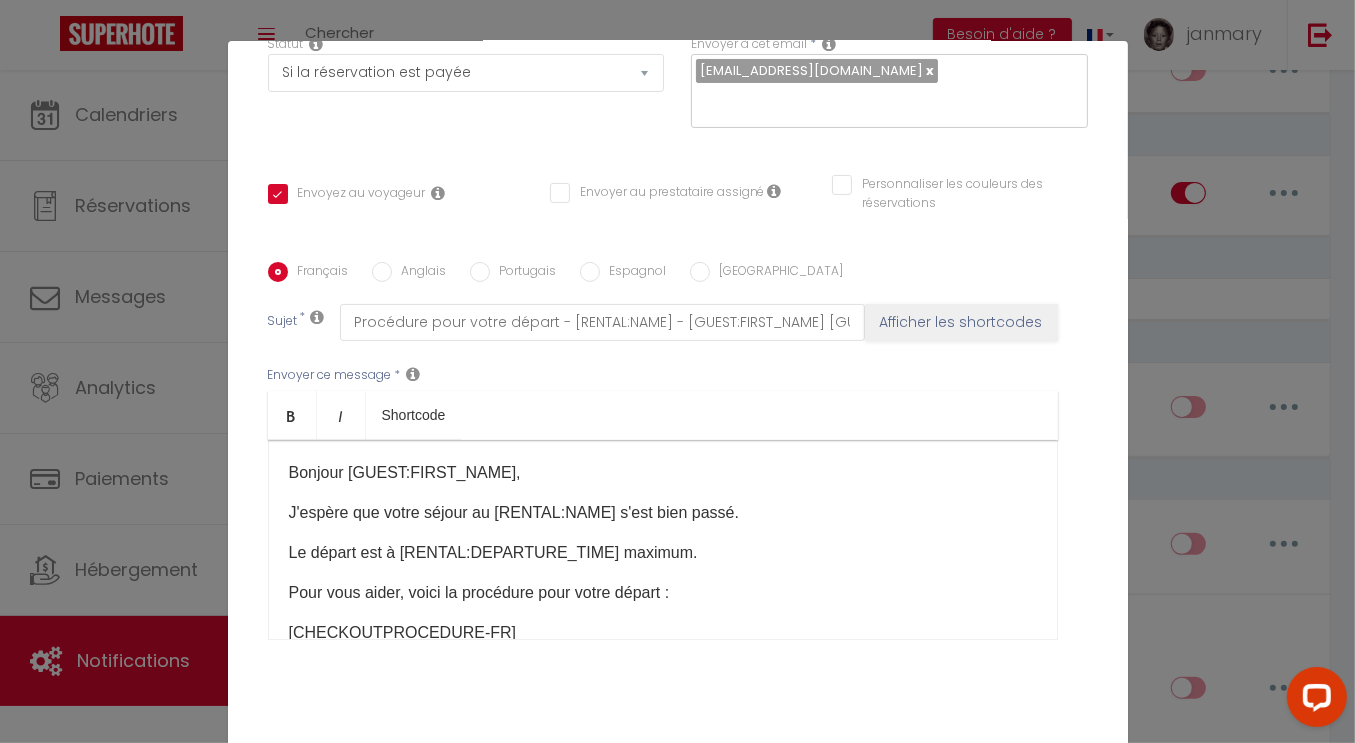 scroll, scrollTop: 326, scrollLeft: 0, axis: vertical 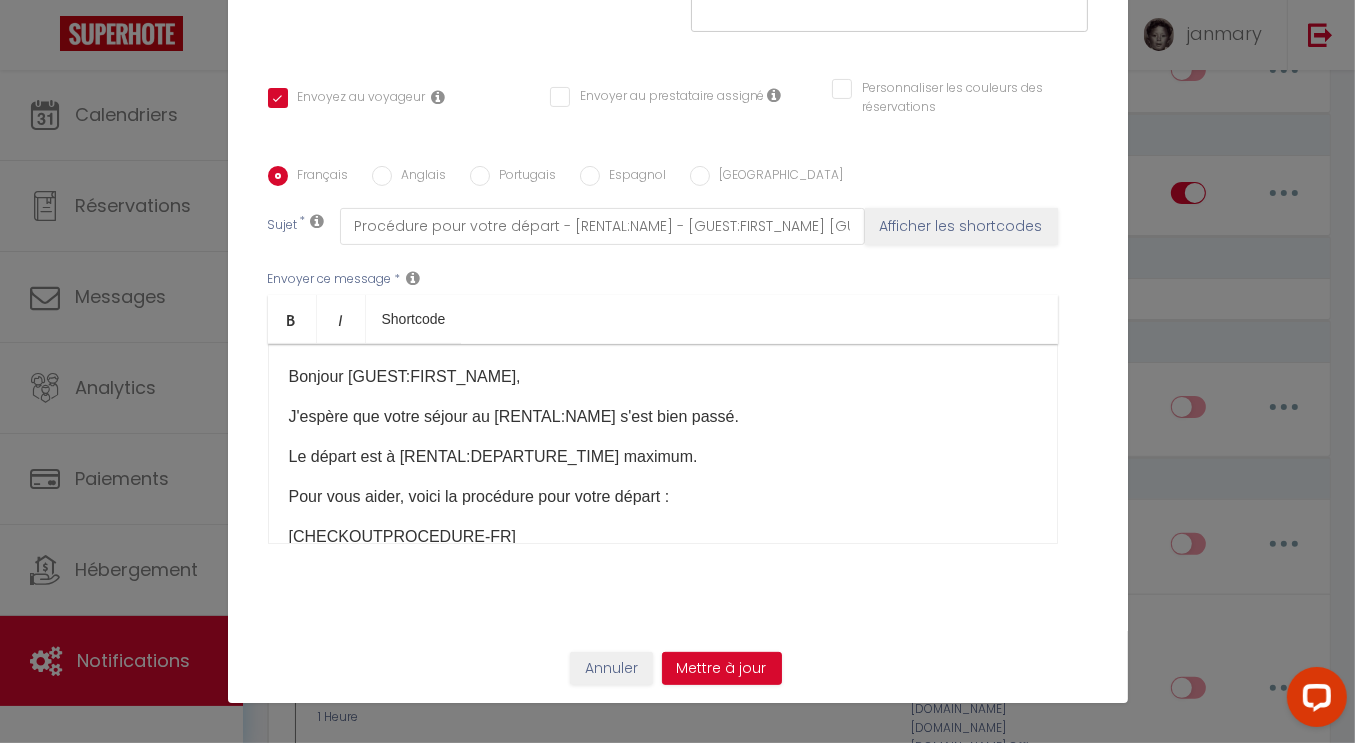 click on "J'espère que votre séjour au [RENTAL:NAME] s'est bien passé." at bounding box center (663, 417) 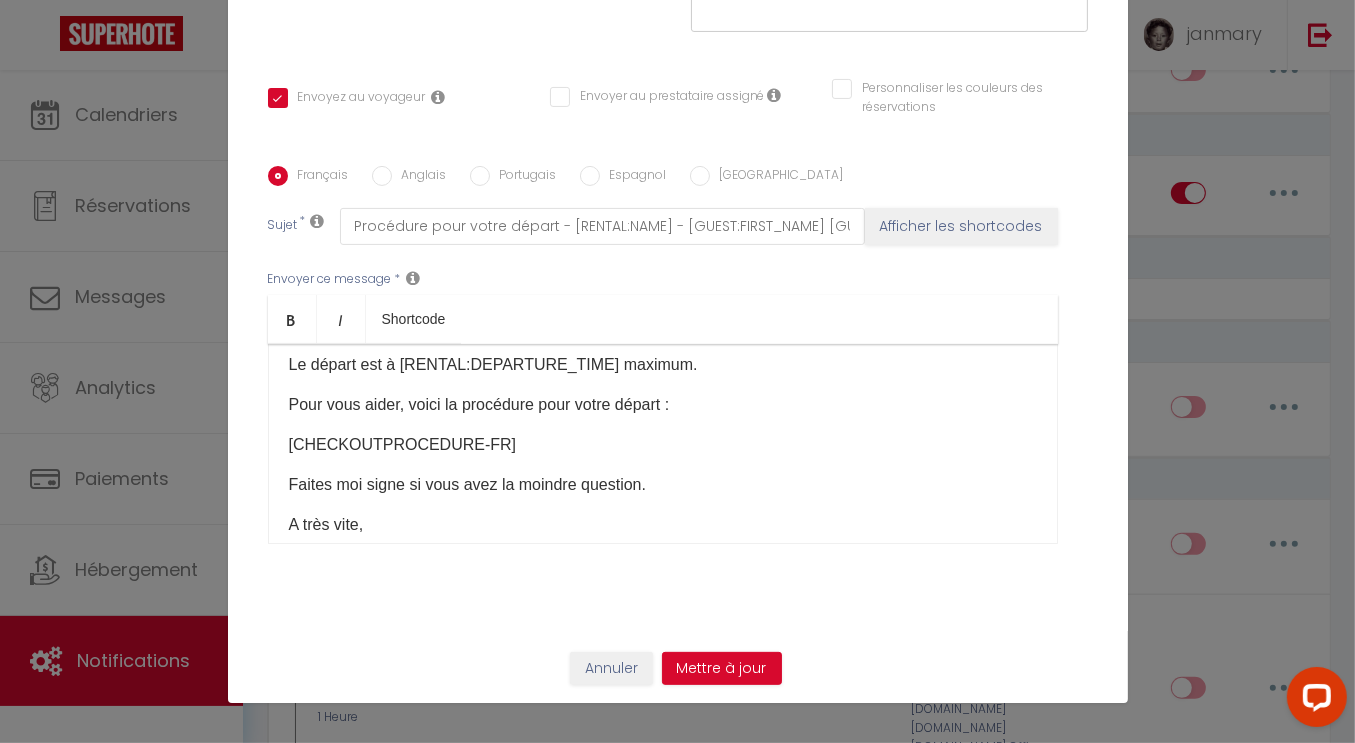 scroll, scrollTop: 162, scrollLeft: 0, axis: vertical 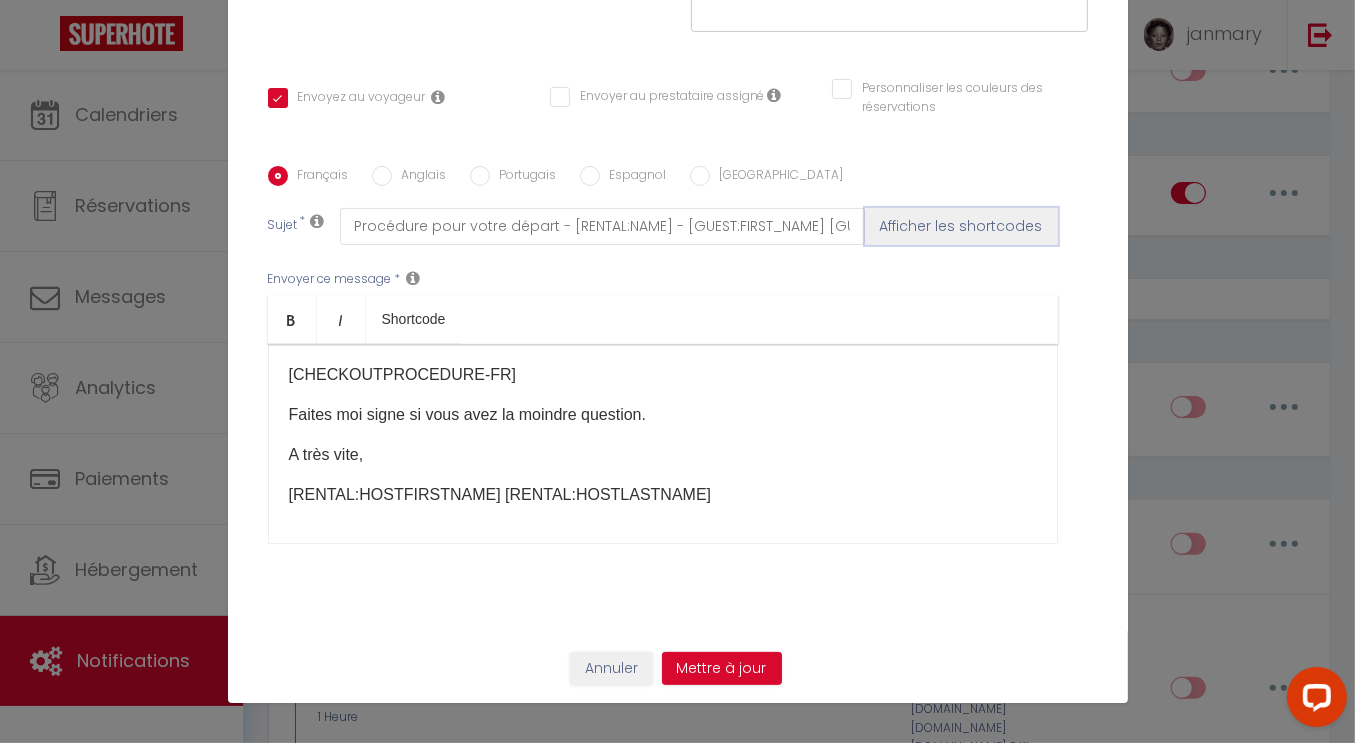 click on "Afficher les shortcodes" at bounding box center (961, 226) 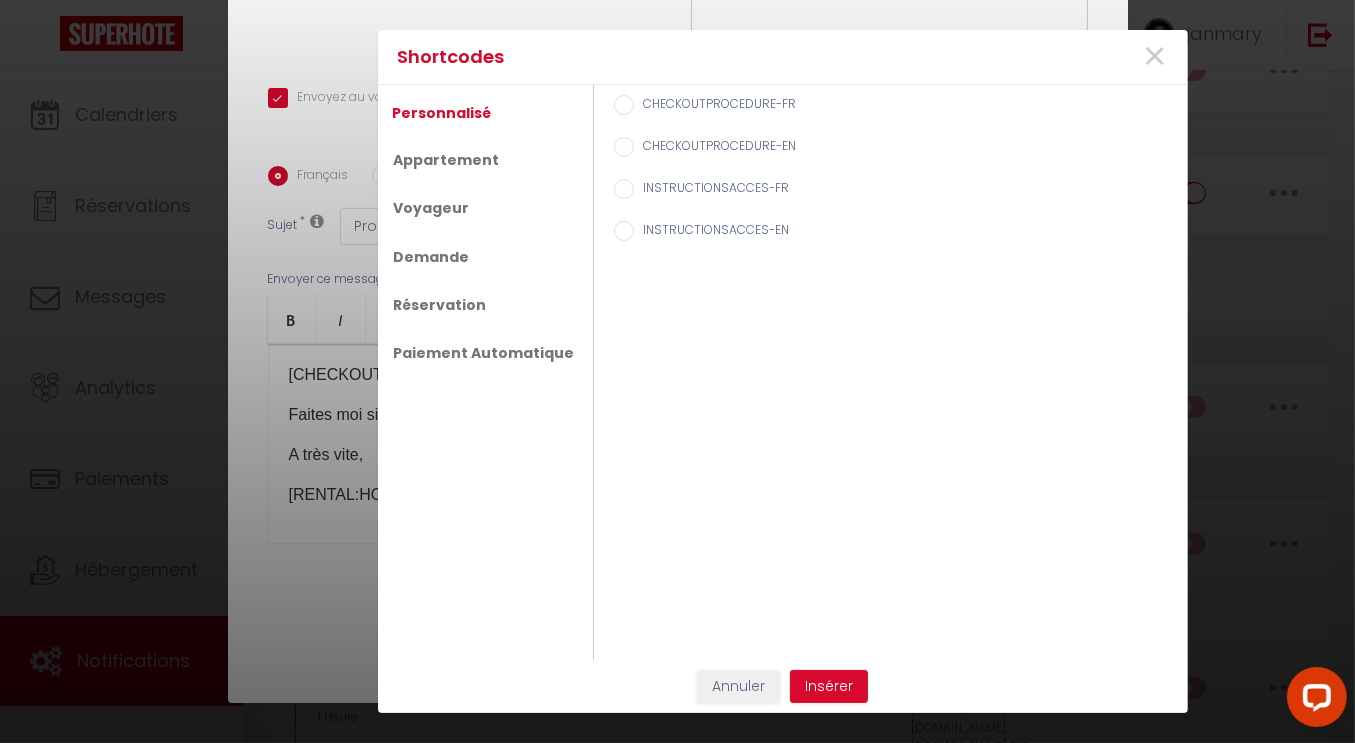 click on "CHECKOUTPROCEDURE-FR" at bounding box center [624, 105] 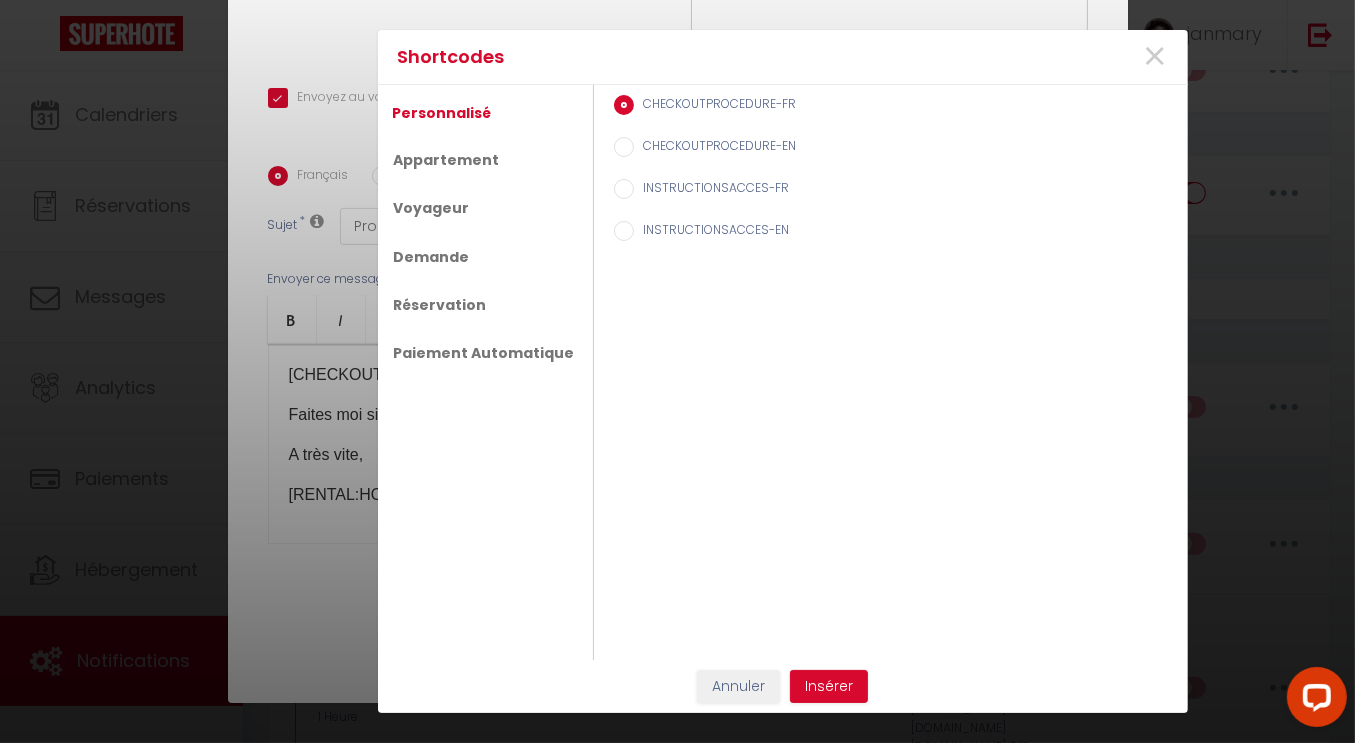 click on "CHECKOUTPROCEDURE-FR" at bounding box center [624, 105] 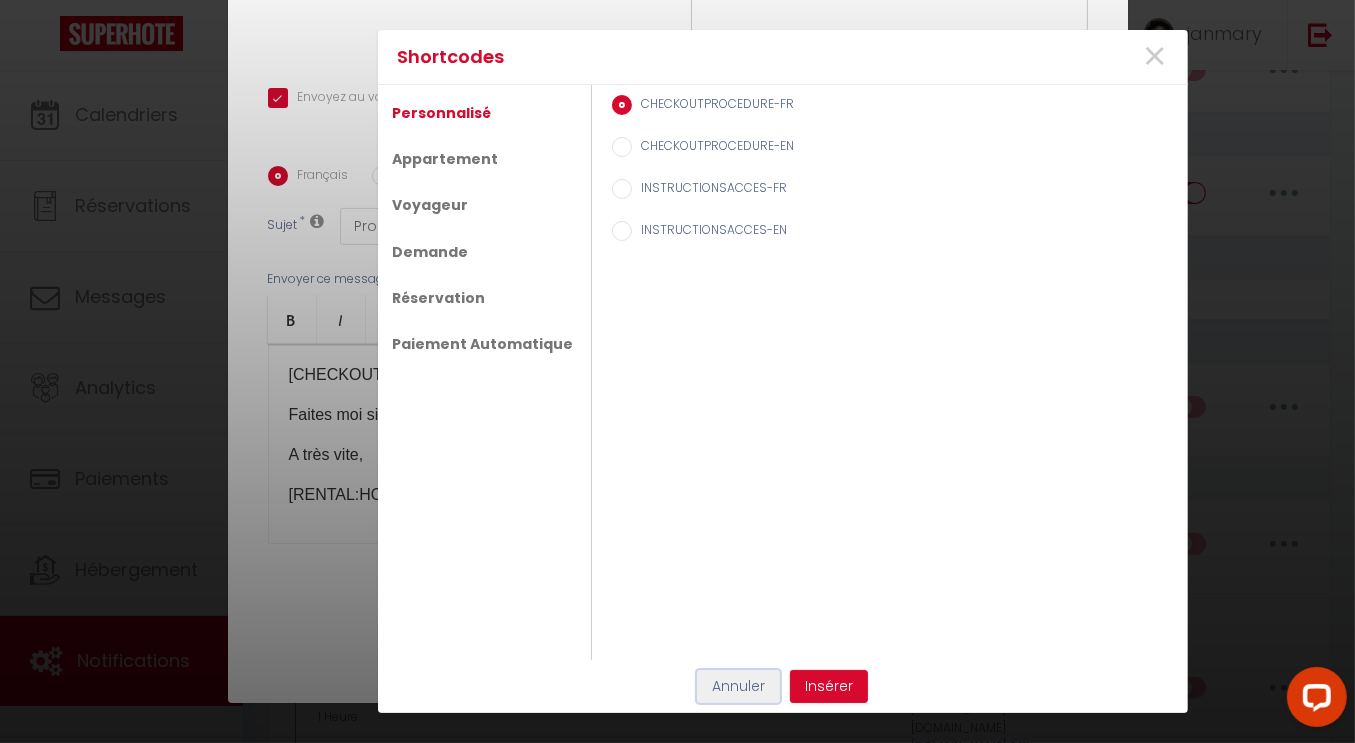 click on "Annuler" at bounding box center (738, 687) 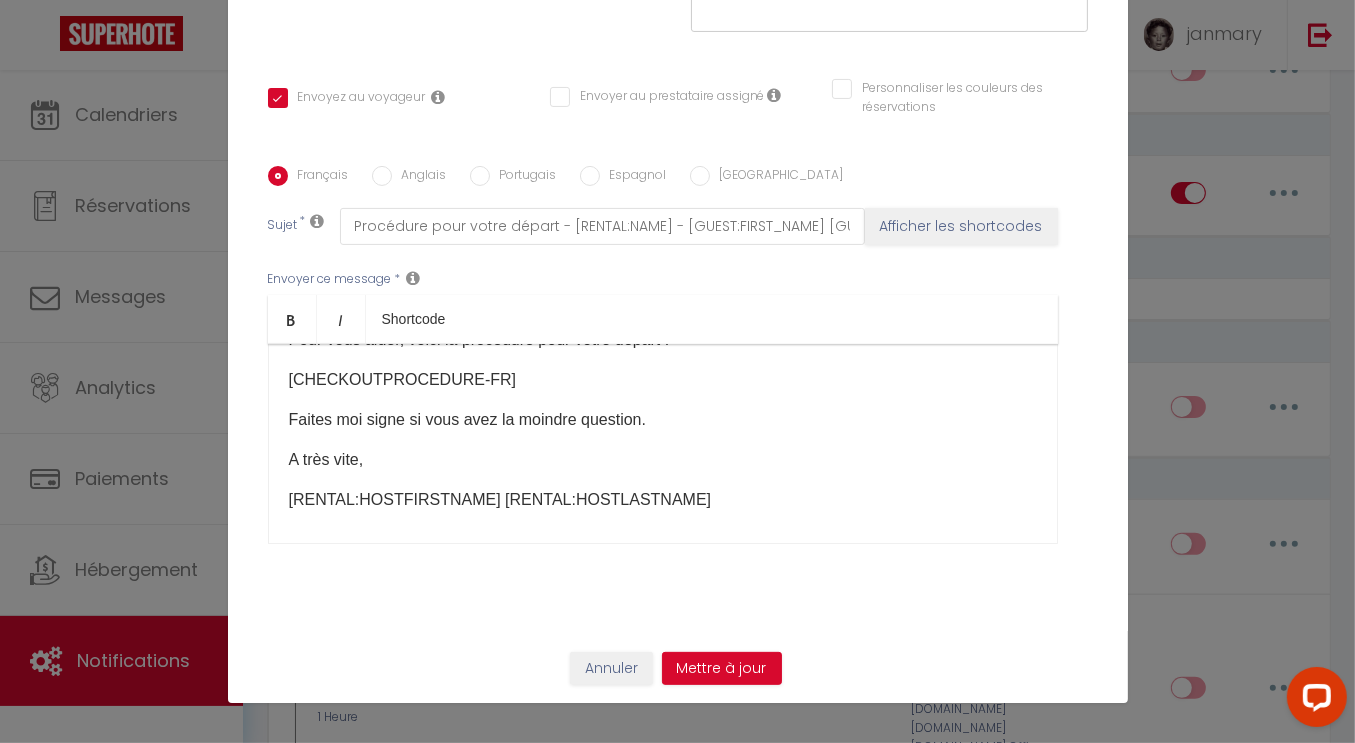 scroll, scrollTop: 156, scrollLeft: 0, axis: vertical 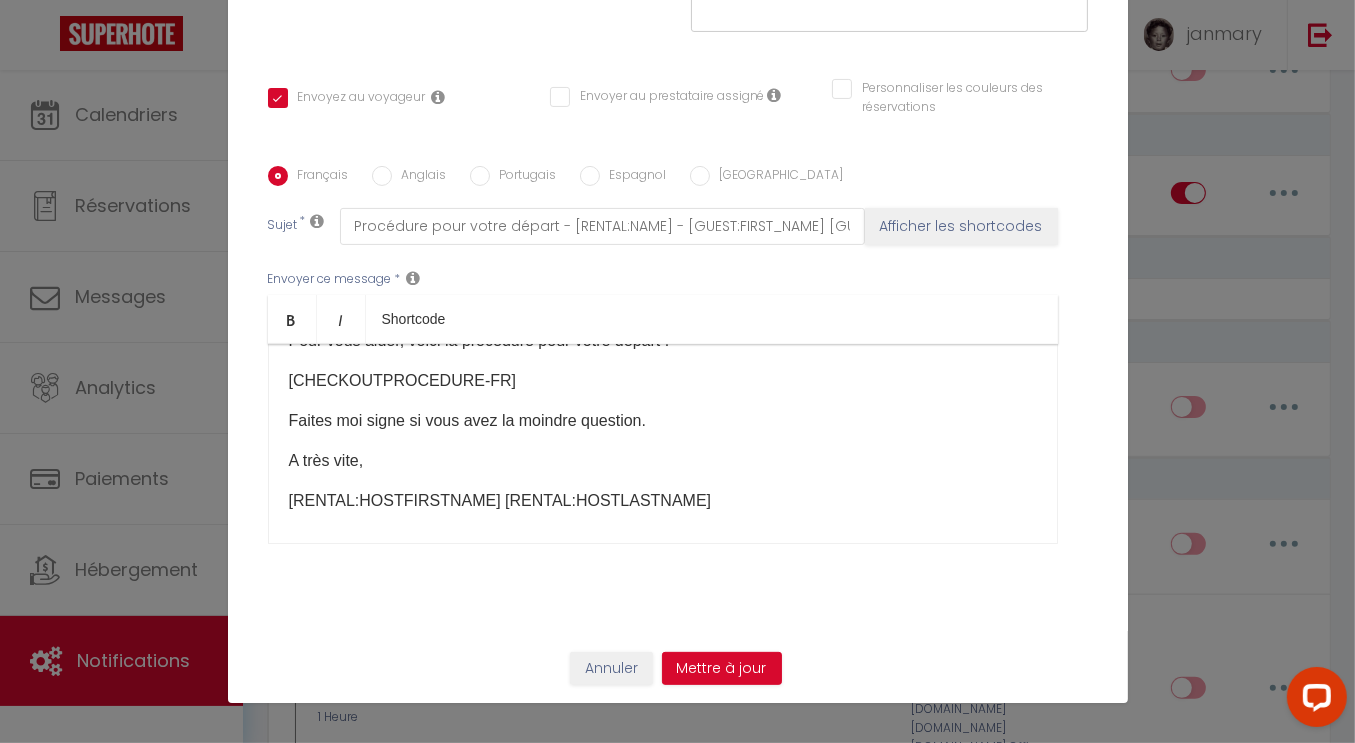 click on "Modifier la notification   ×   Titre   *     5 - Notification pre-checkout à 8h du matin   Pour cet hébergement
Sélectionner les hébergements
Tous les apparts
Autres
Les Cyprès  · Maison entre mer et verdure
LUX - Bel appartement Hyeres centre
Le Cedrus · Appartement magnifique avec vue sur les îles d'Or
Appartement lumineux & confortable centre de BLM
Le CORDA 1 - T2
Lorsque cet événement se produit   *      Après la réservation" at bounding box center [677, 371] 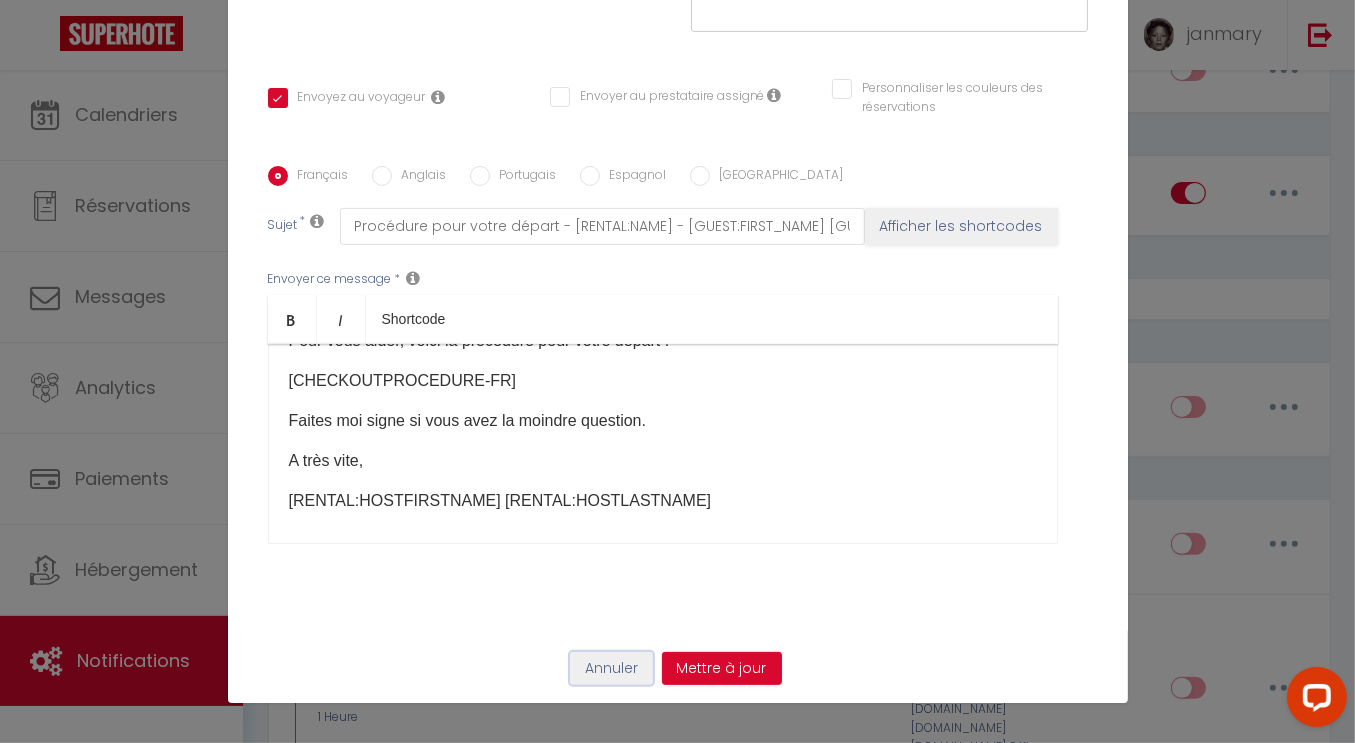click on "Annuler" at bounding box center (611, 669) 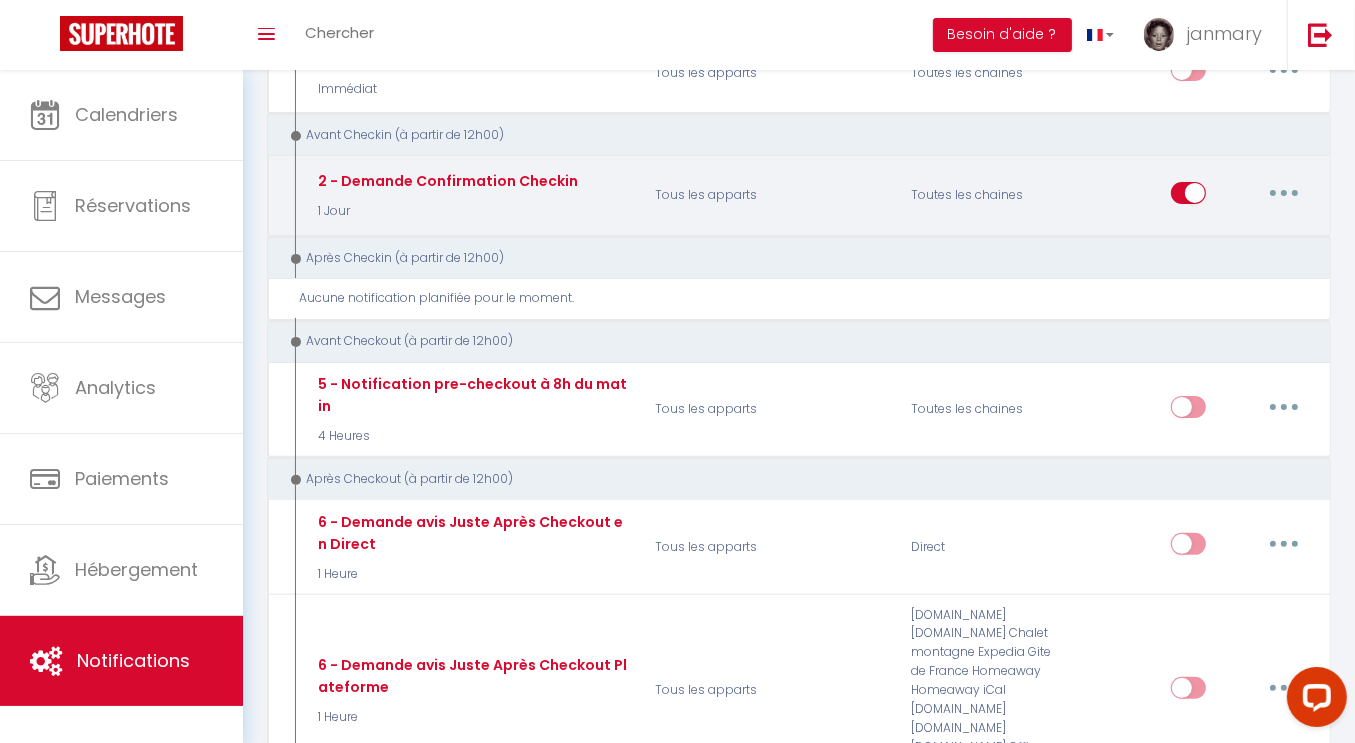 click at bounding box center (1188, 197) 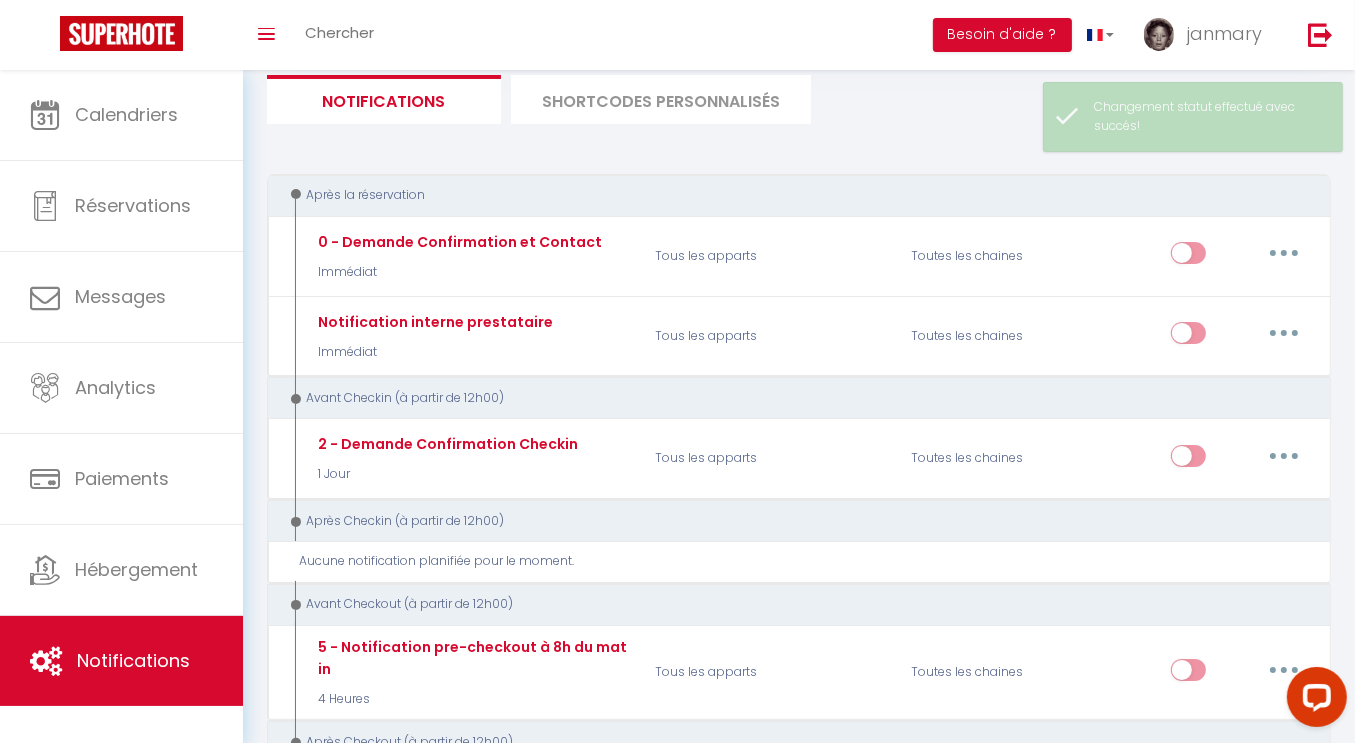 scroll, scrollTop: 116, scrollLeft: 0, axis: vertical 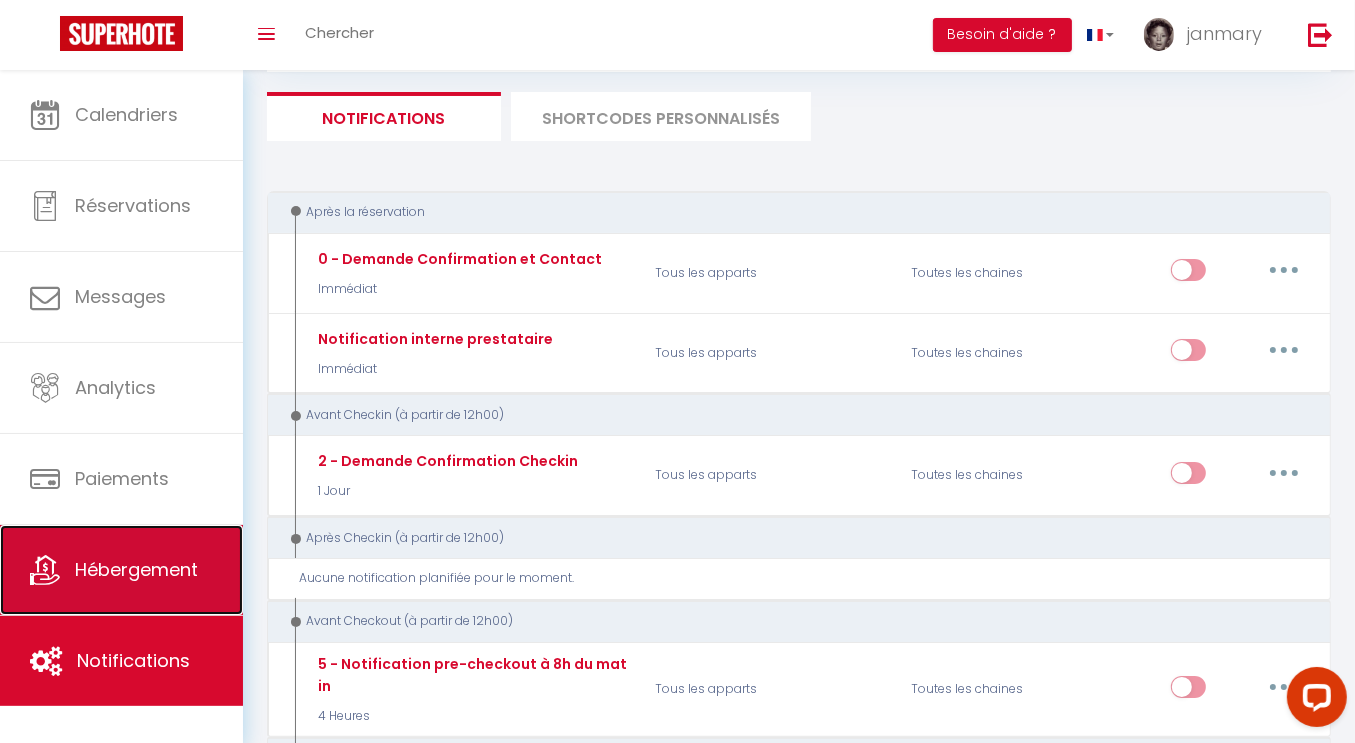 click on "Hébergement" at bounding box center [136, 569] 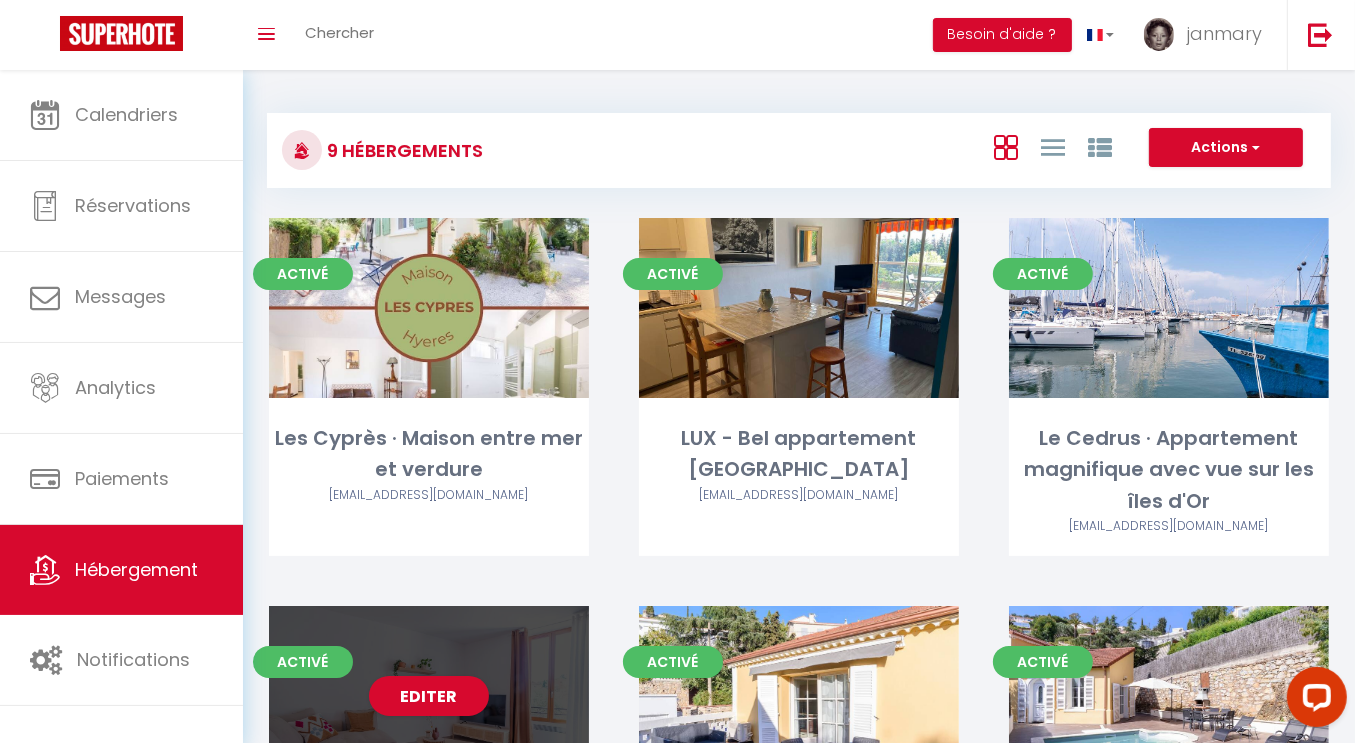 scroll, scrollTop: 0, scrollLeft: 0, axis: both 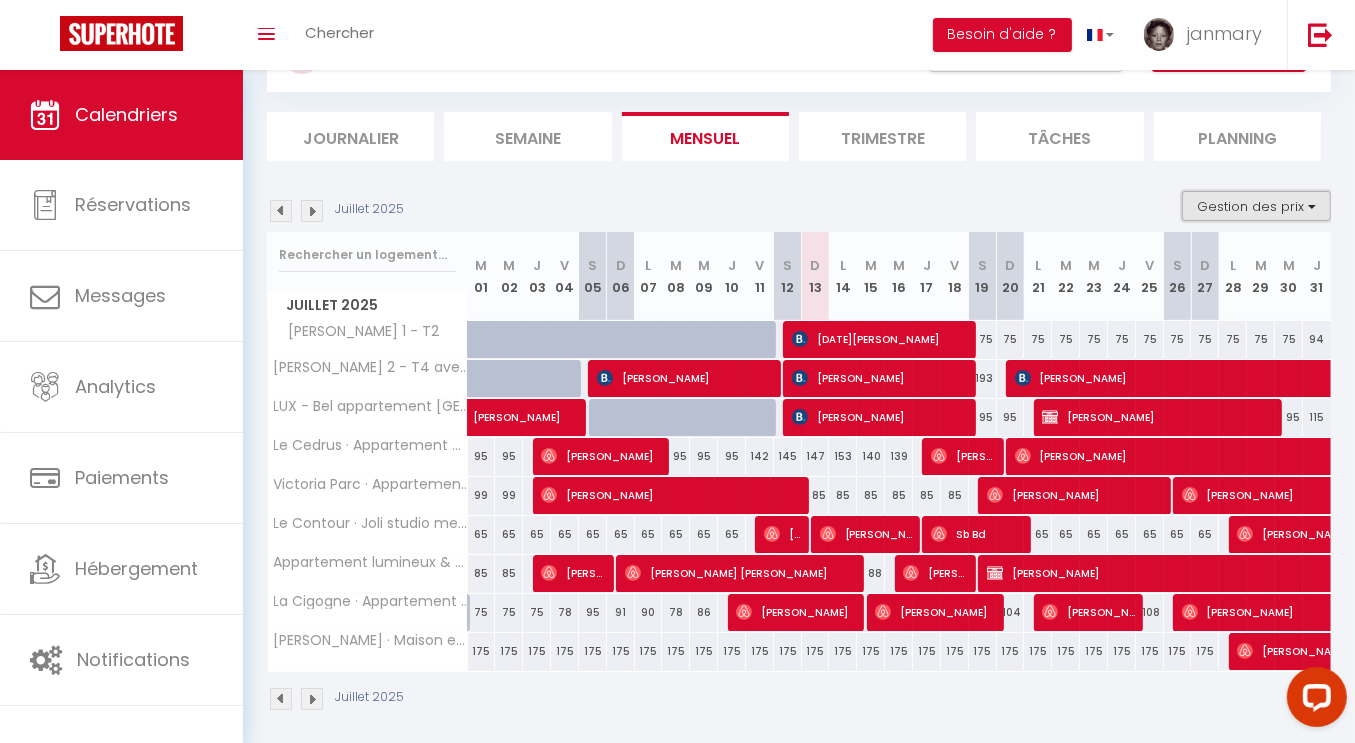 click on "Gestion des prix" at bounding box center [1256, 206] 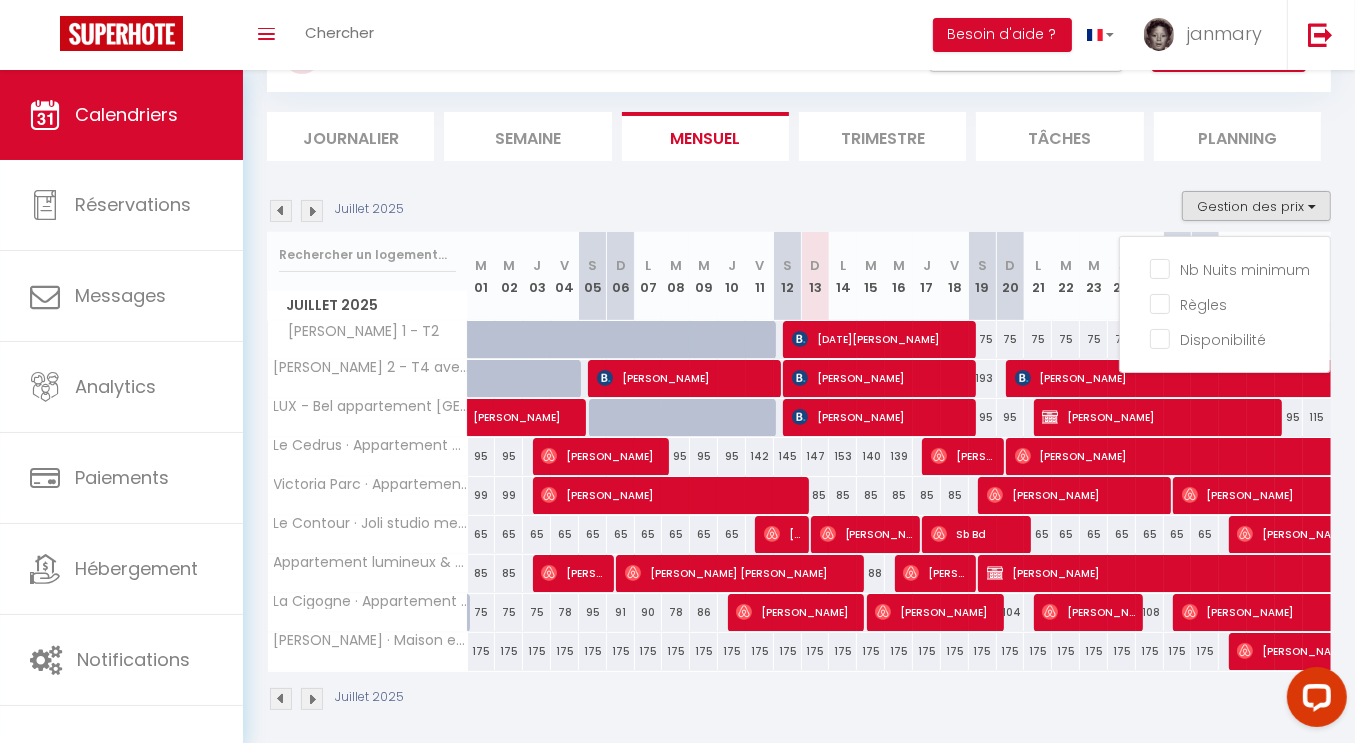 click on "Juillet 2025
Gestion des prix
Nb Nuits minimum   Règles   Disponibilité           Juillet 2025
M
01
M
02
J
03
V
04
S
05
D
06
L
07
M
08
M
09
J
10
V
11
S
12
D
13
L" at bounding box center [799, 451] 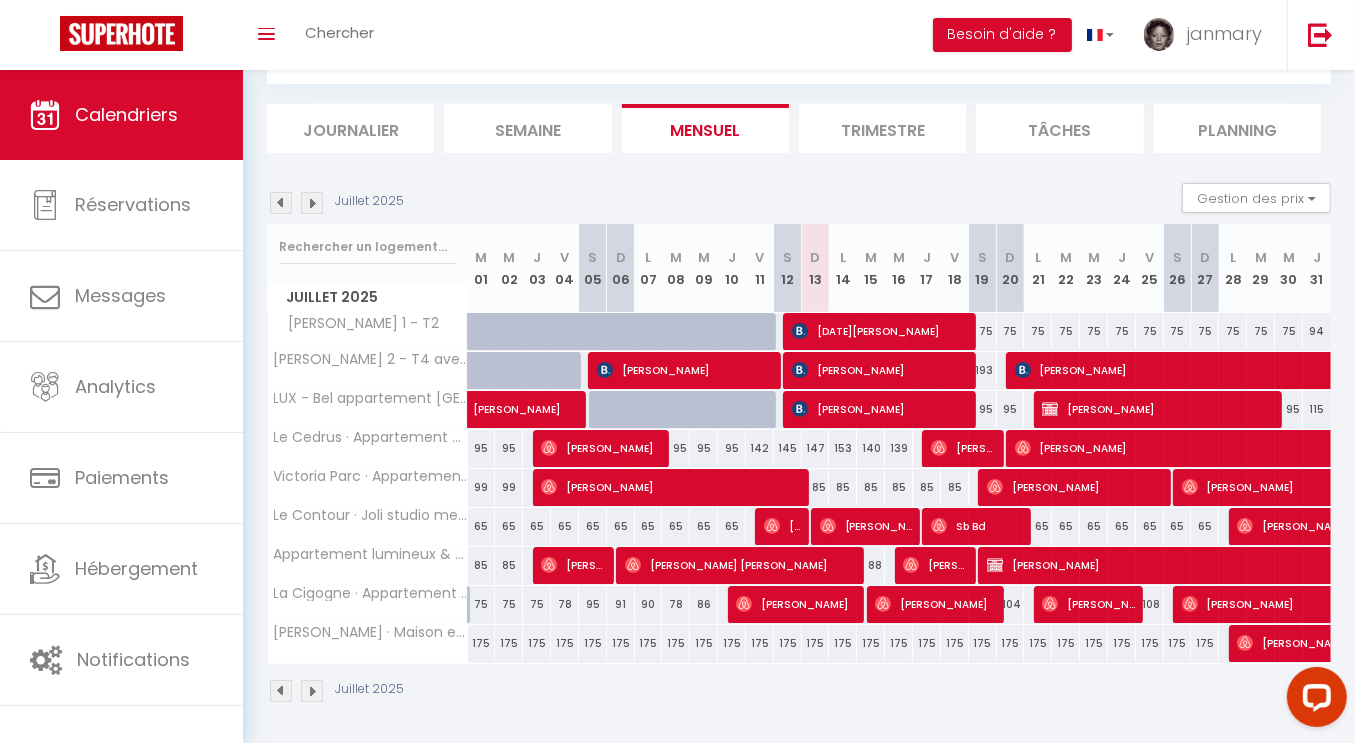 scroll, scrollTop: 105, scrollLeft: 0, axis: vertical 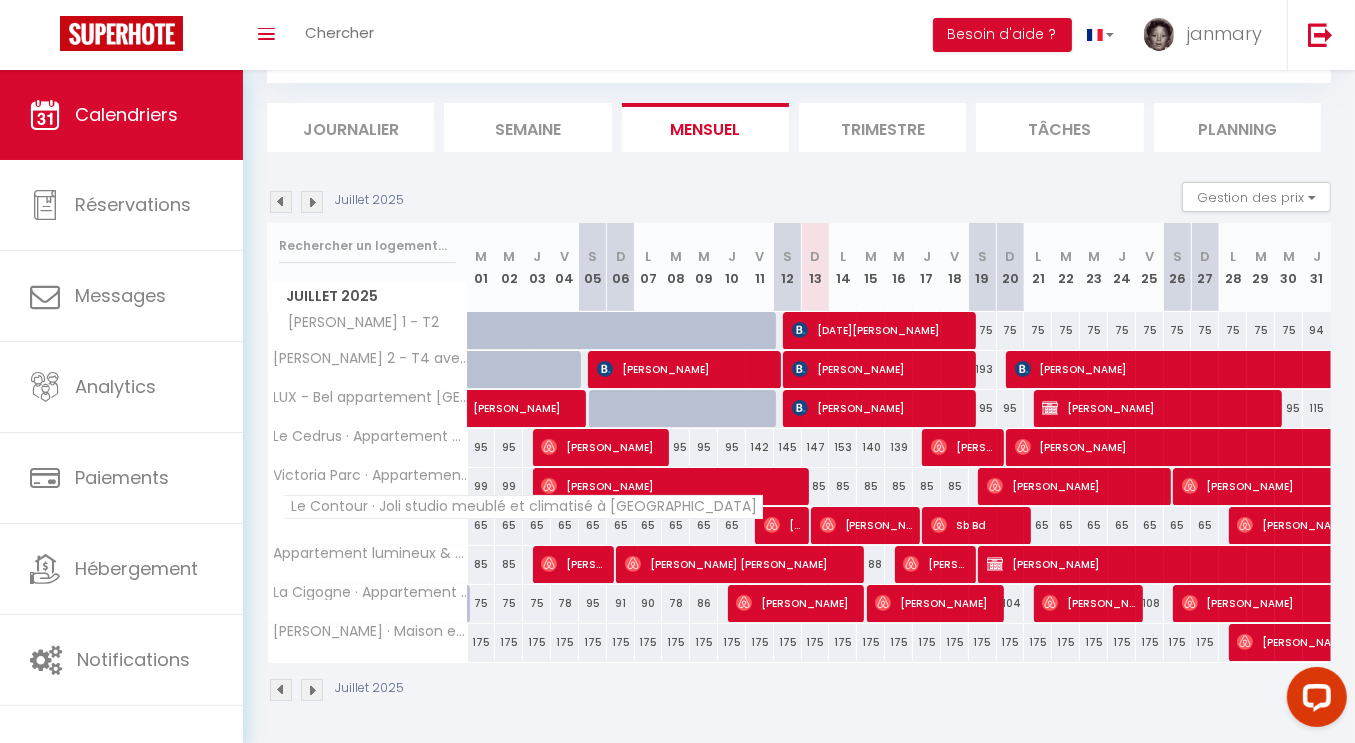 click on "Le Contour · Joli studio meublé et climatisé à [GEOGRAPHIC_DATA]" at bounding box center (523, 507) 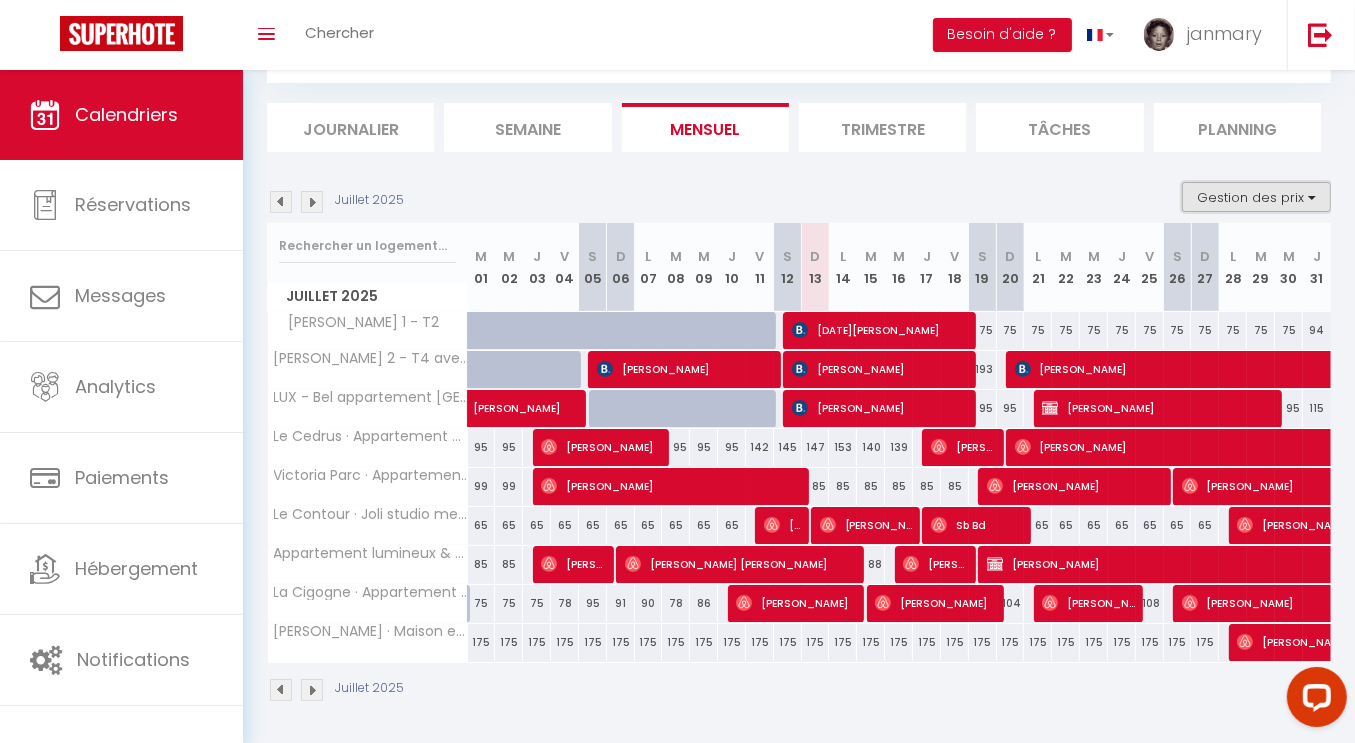 click on "Gestion des prix" at bounding box center [1256, 197] 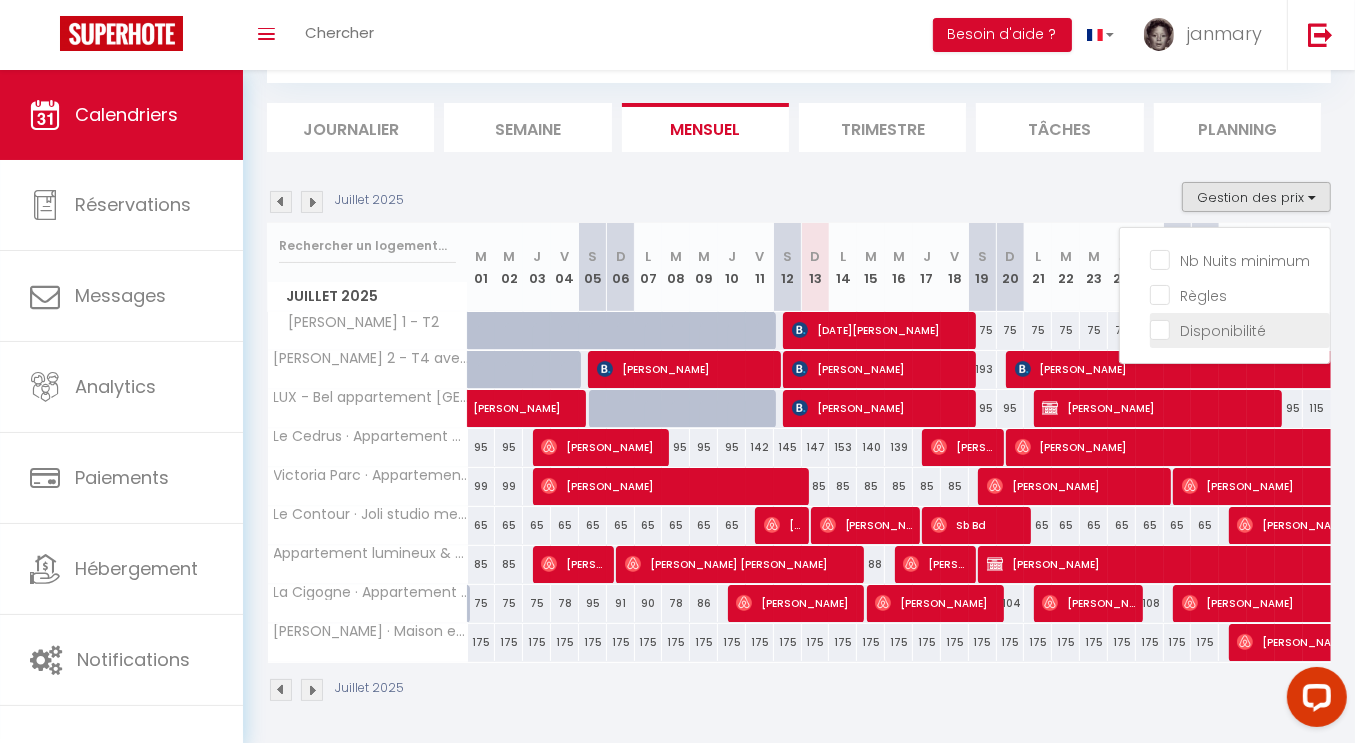 click on "Disponibilité" at bounding box center (1240, 329) 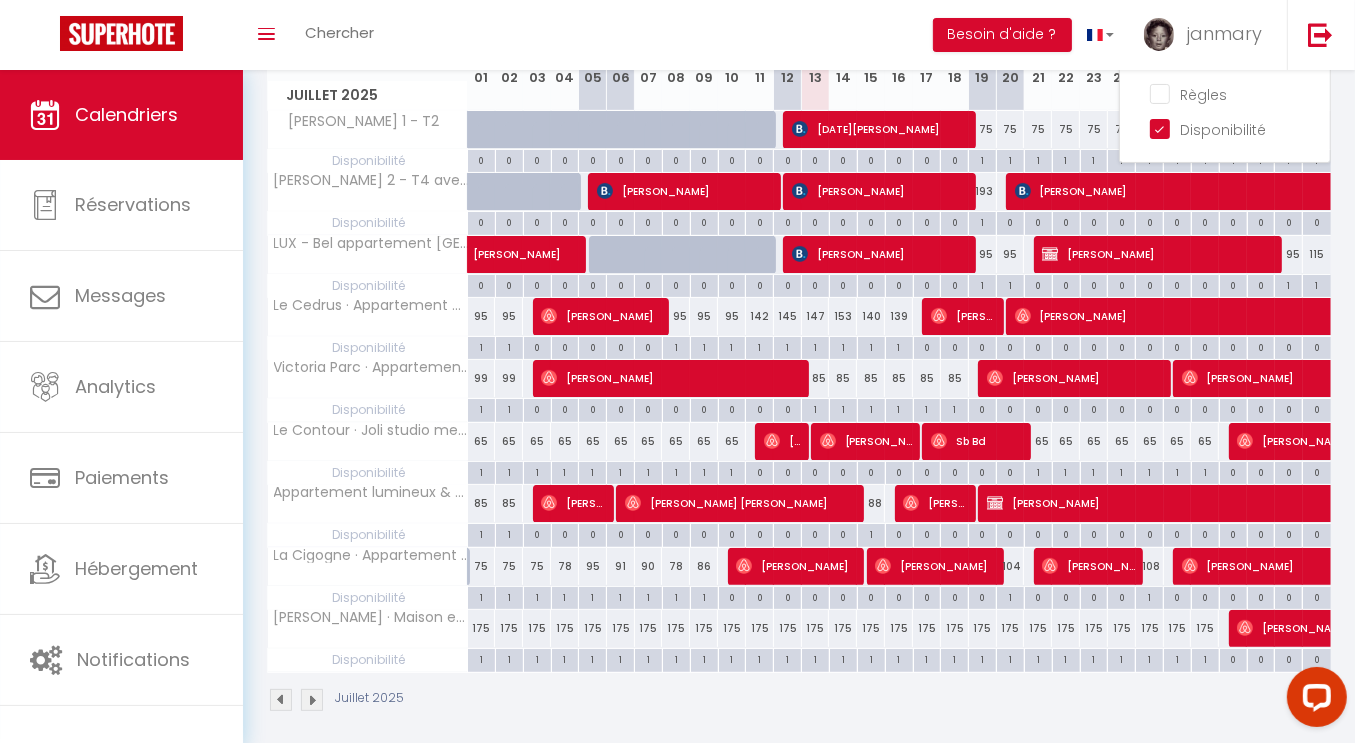scroll, scrollTop: 314, scrollLeft: 0, axis: vertical 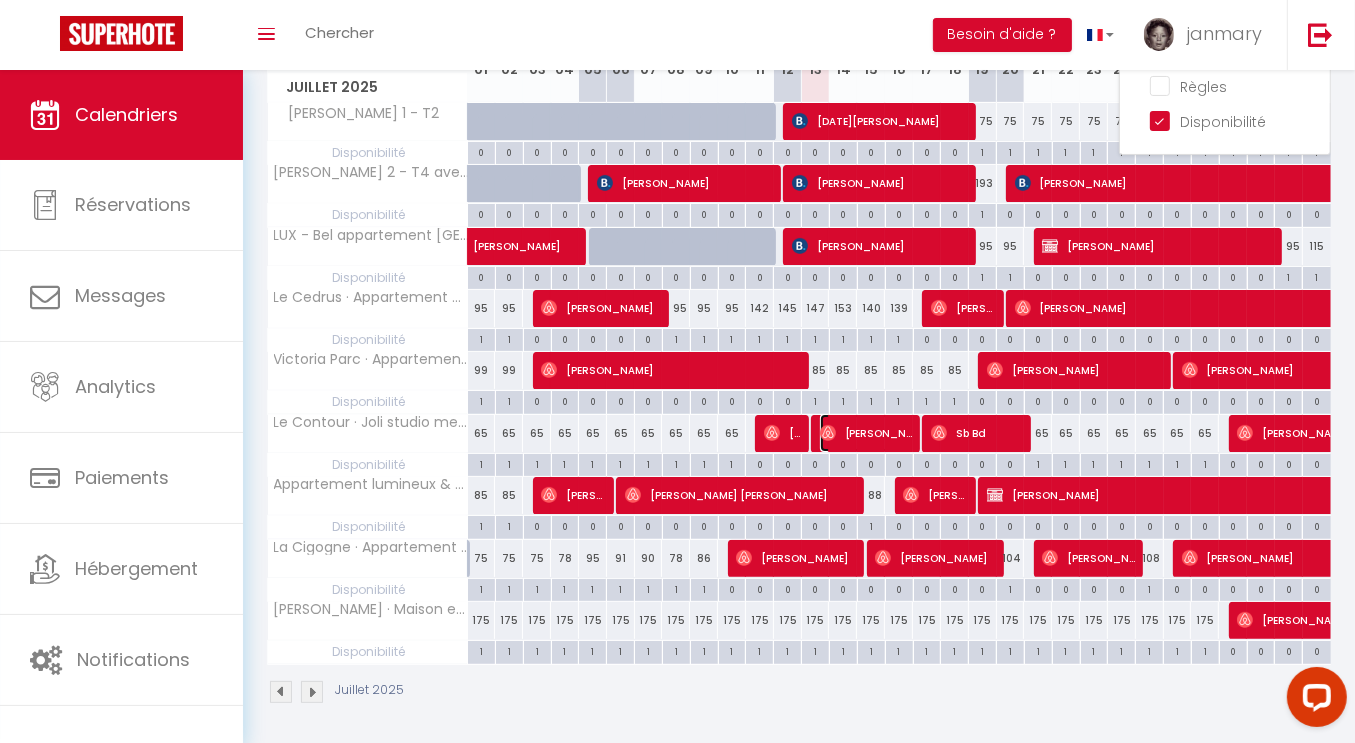 click on "[PERSON_NAME]" at bounding box center (866, 433) 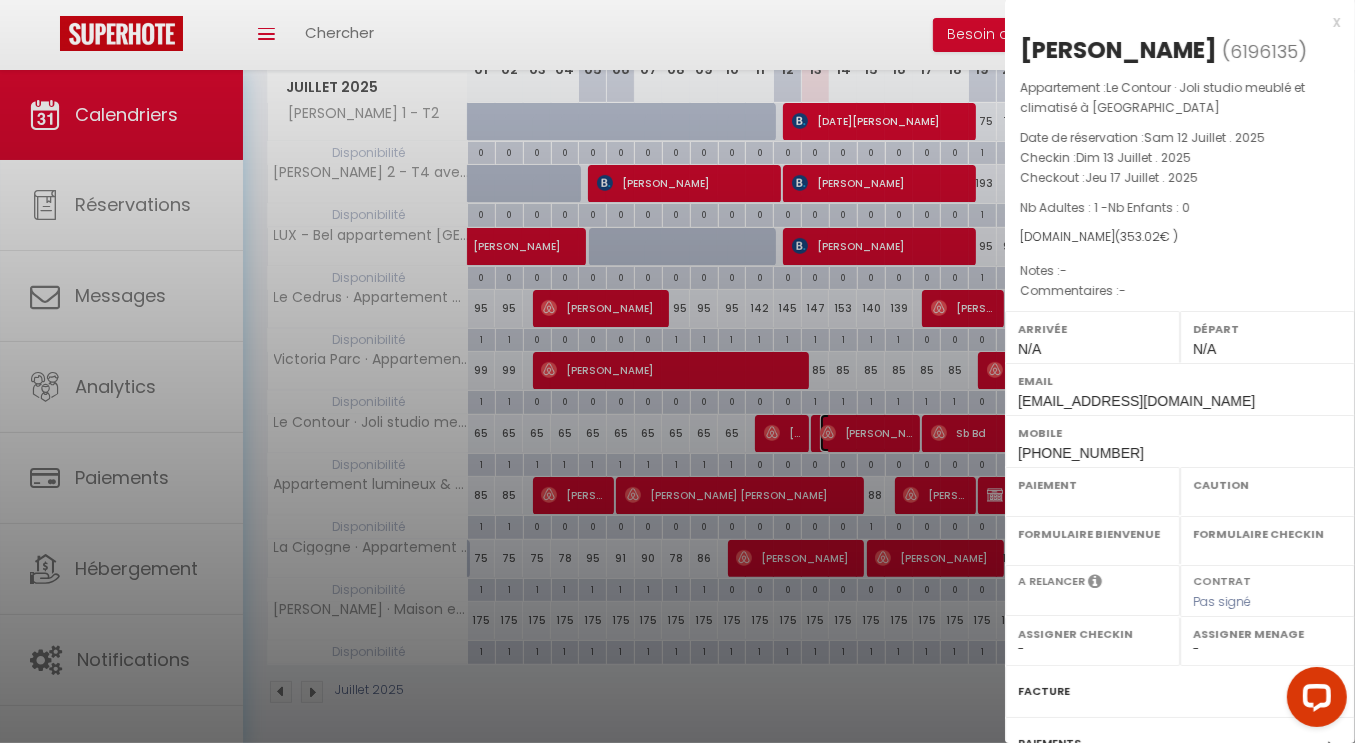 select on "OK" 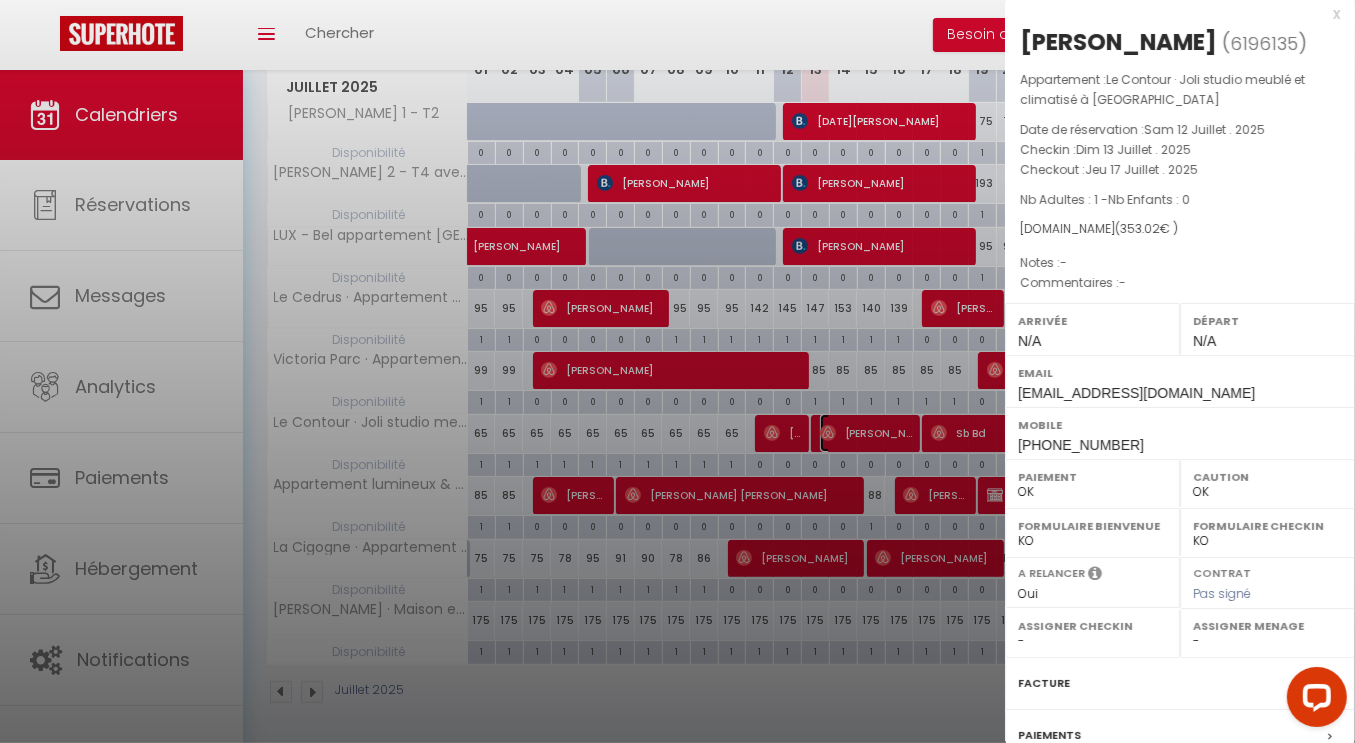 scroll, scrollTop: 20, scrollLeft: 0, axis: vertical 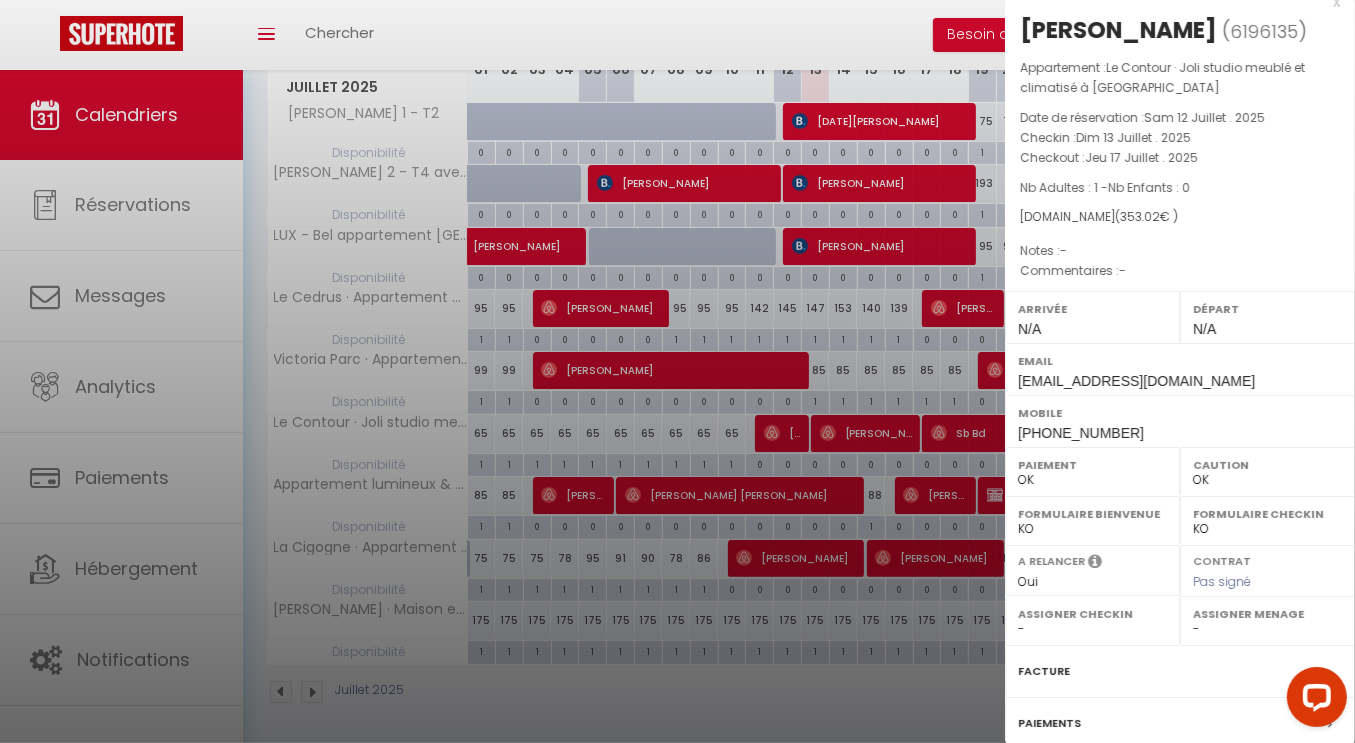 click at bounding box center [677, 371] 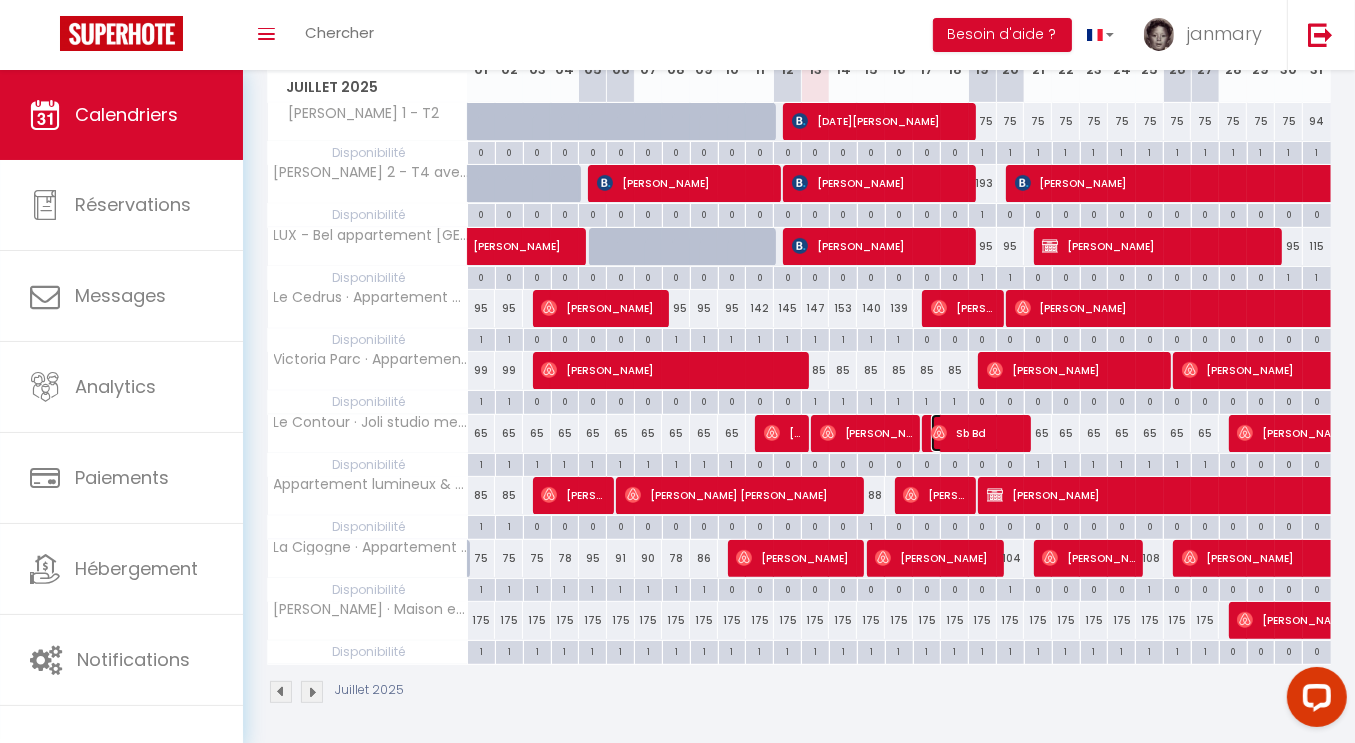 click on "Sb Bd" at bounding box center [977, 433] 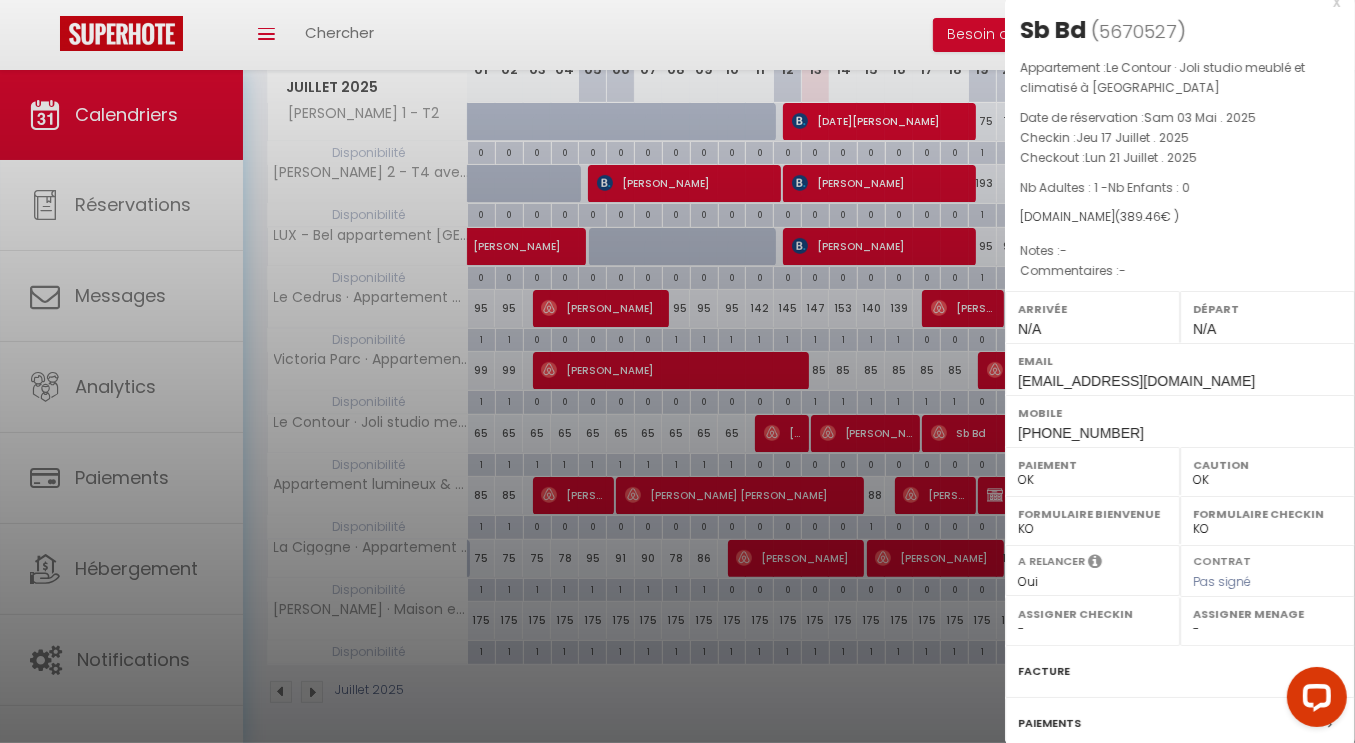click at bounding box center [677, 371] 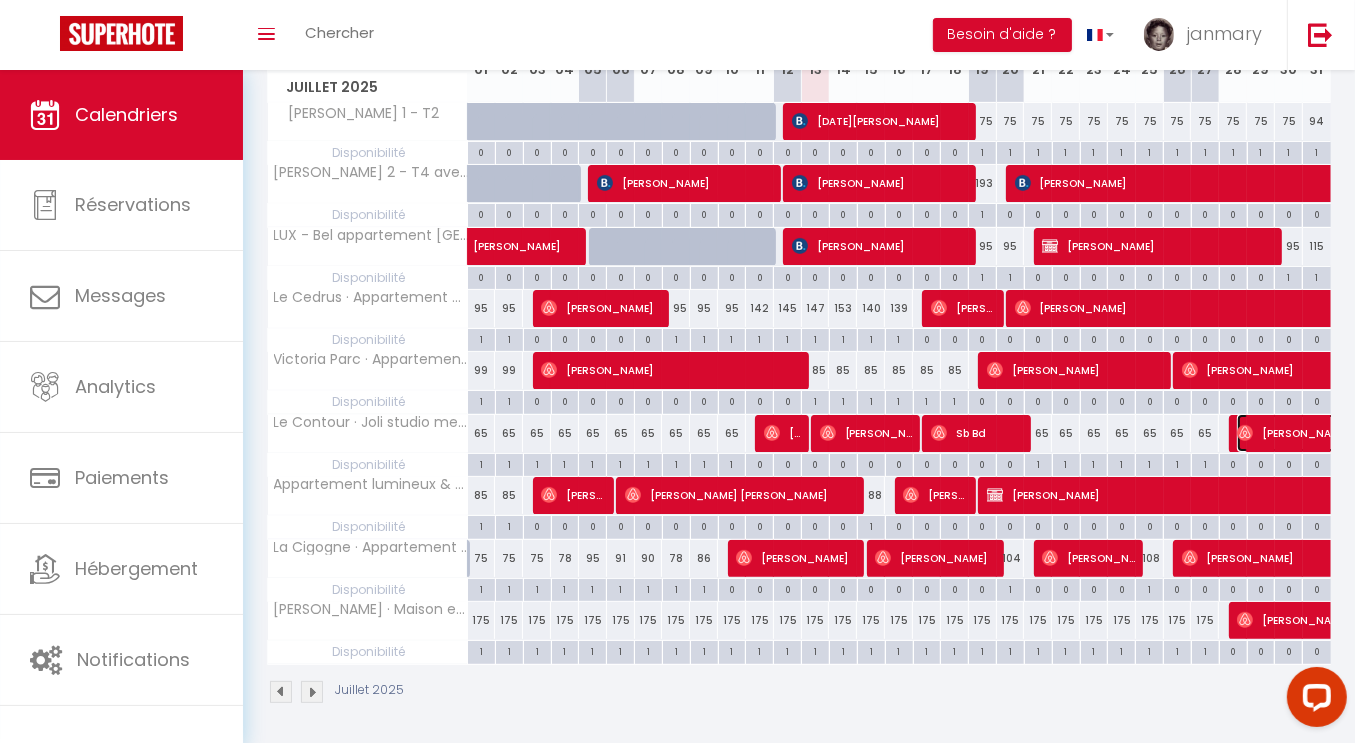 click at bounding box center (1245, 433) 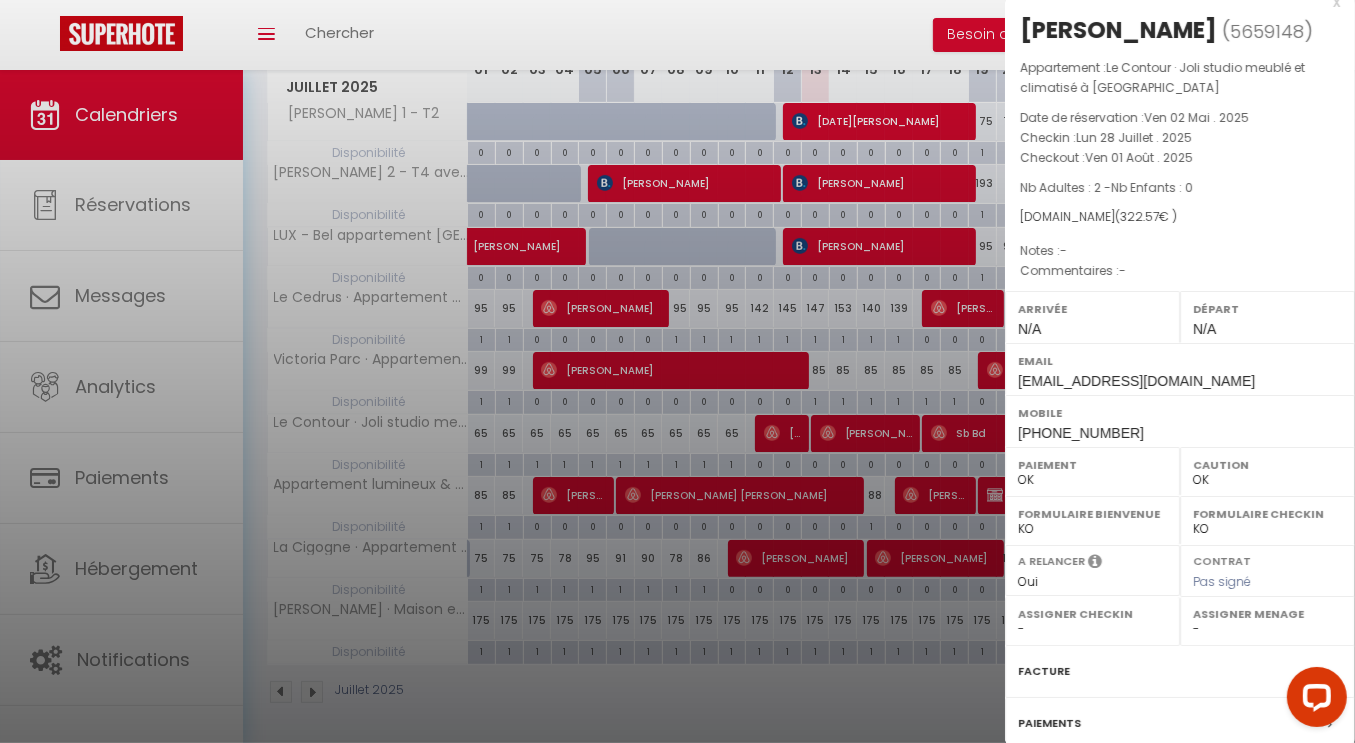 click at bounding box center (677, 371) 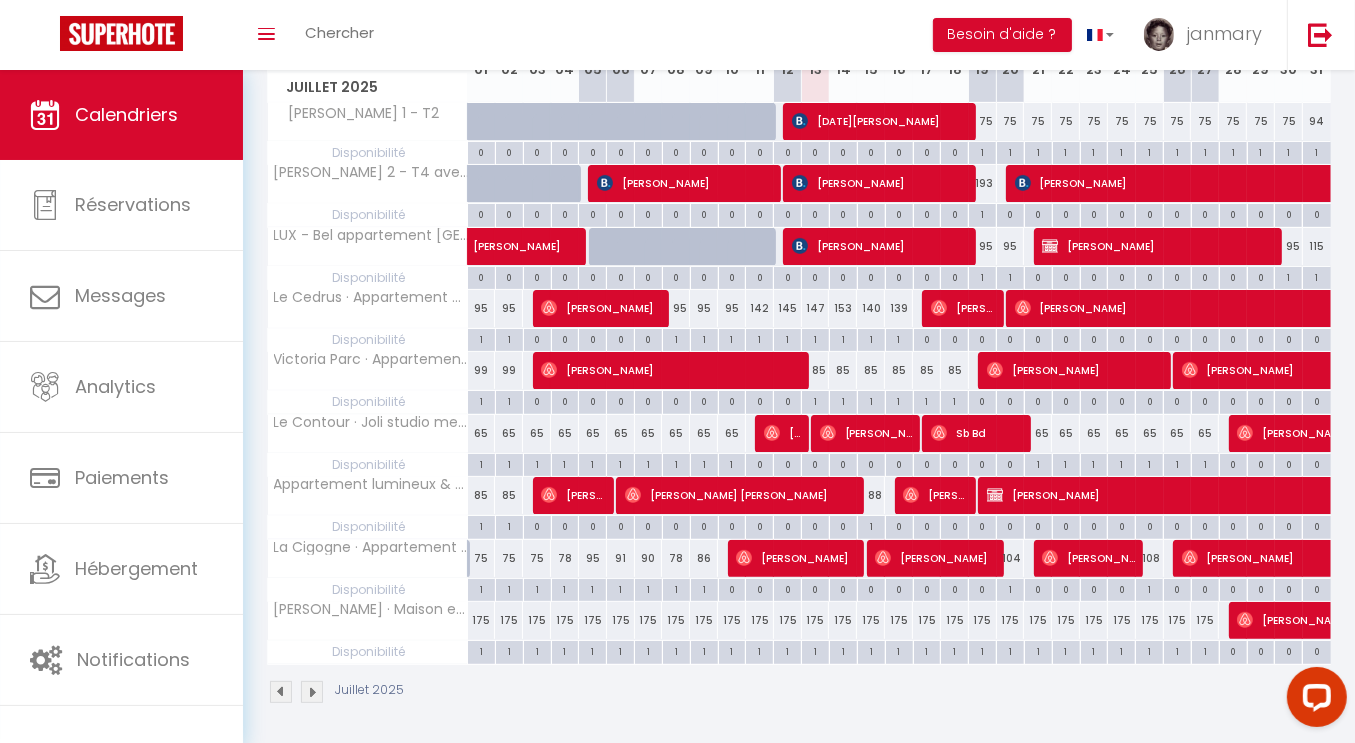 click at bounding box center (312, 692) 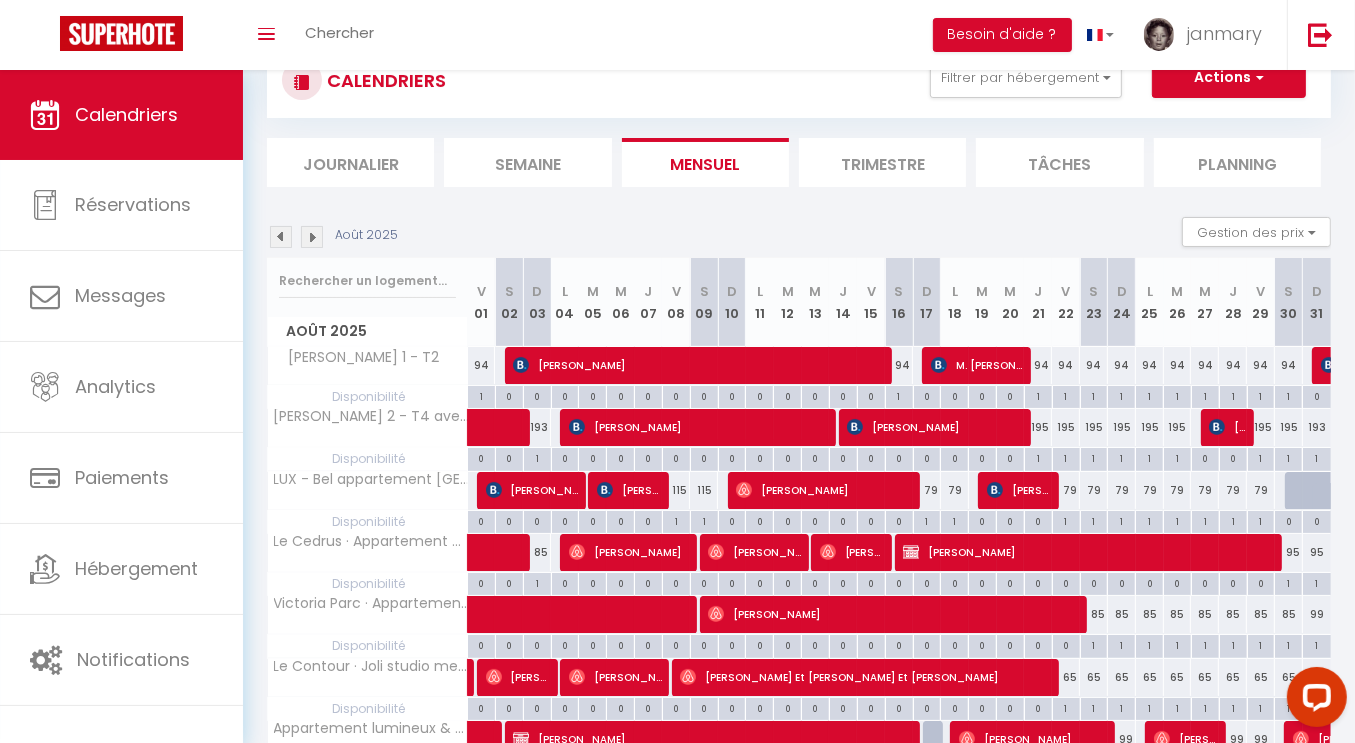 scroll, scrollTop: 314, scrollLeft: 0, axis: vertical 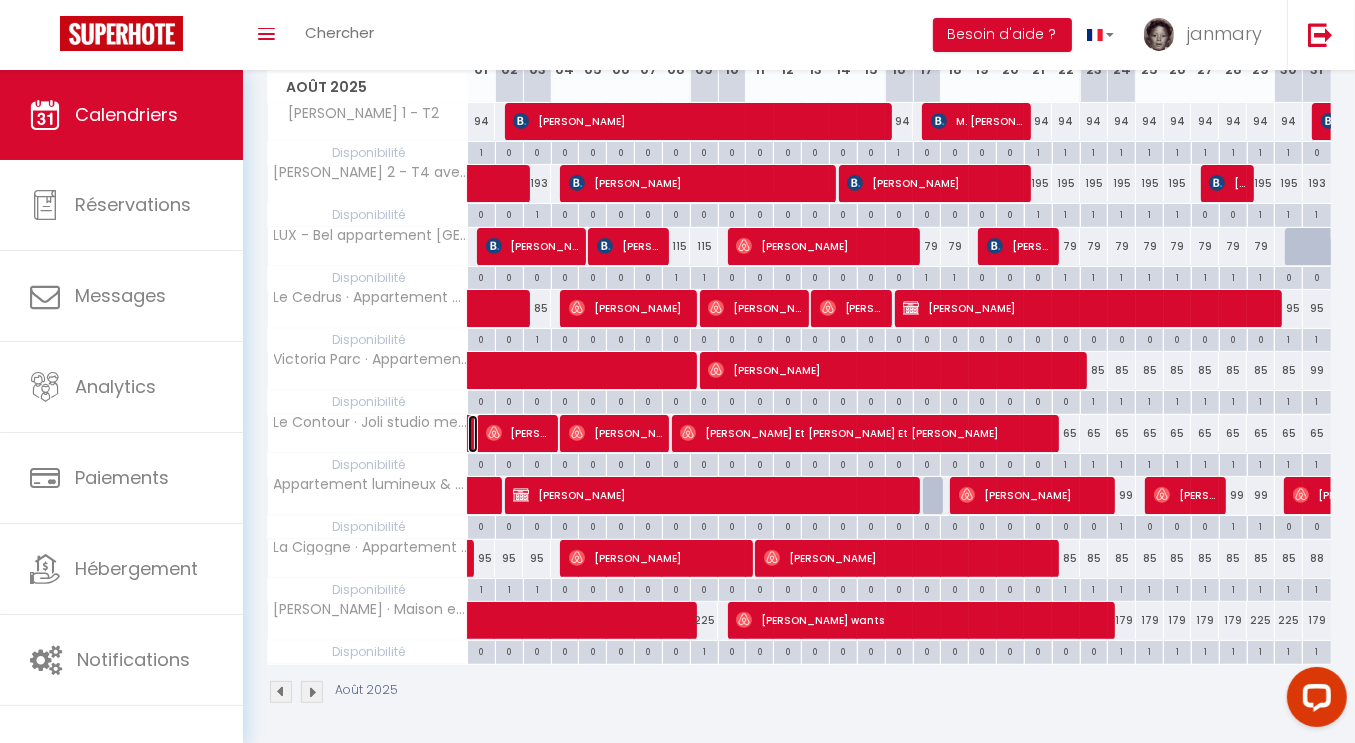click at bounding box center (473, 434) 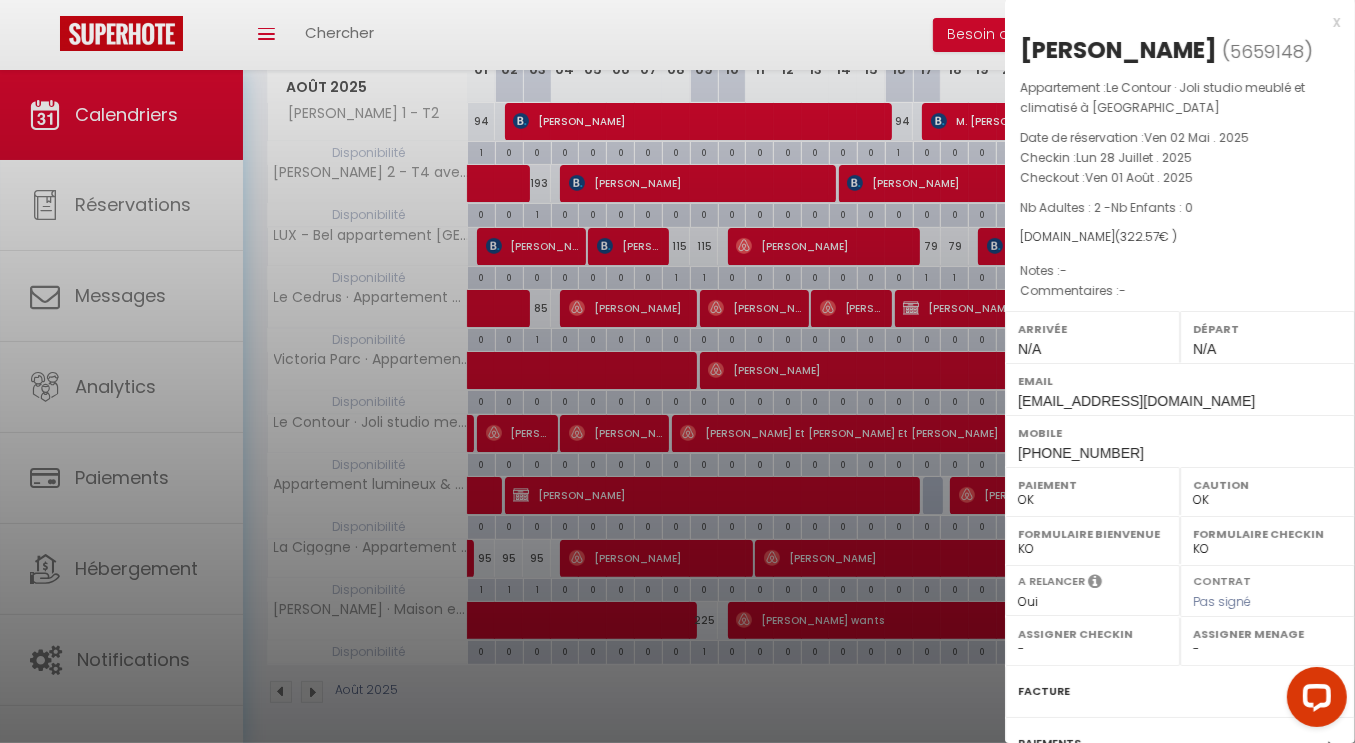 click at bounding box center [677, 371] 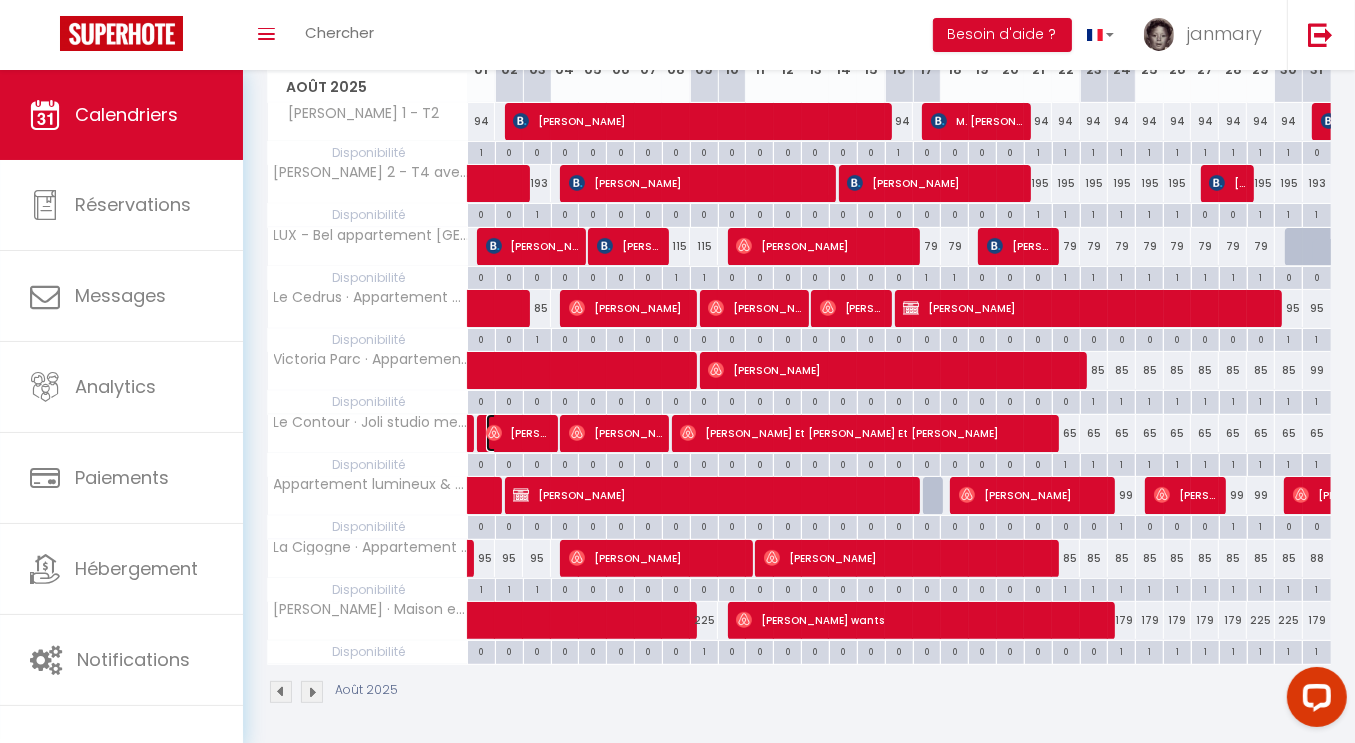 click on "[PERSON_NAME]" at bounding box center (518, 433) 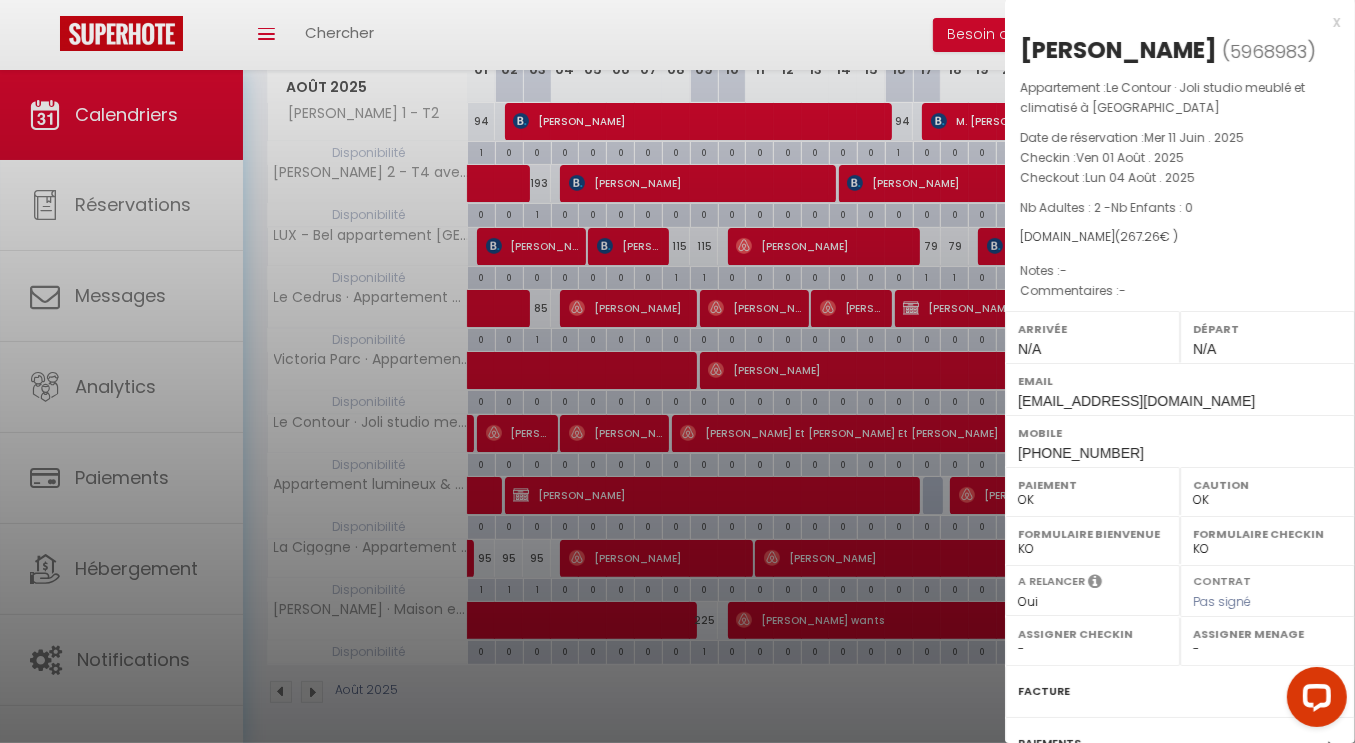 click at bounding box center (677, 371) 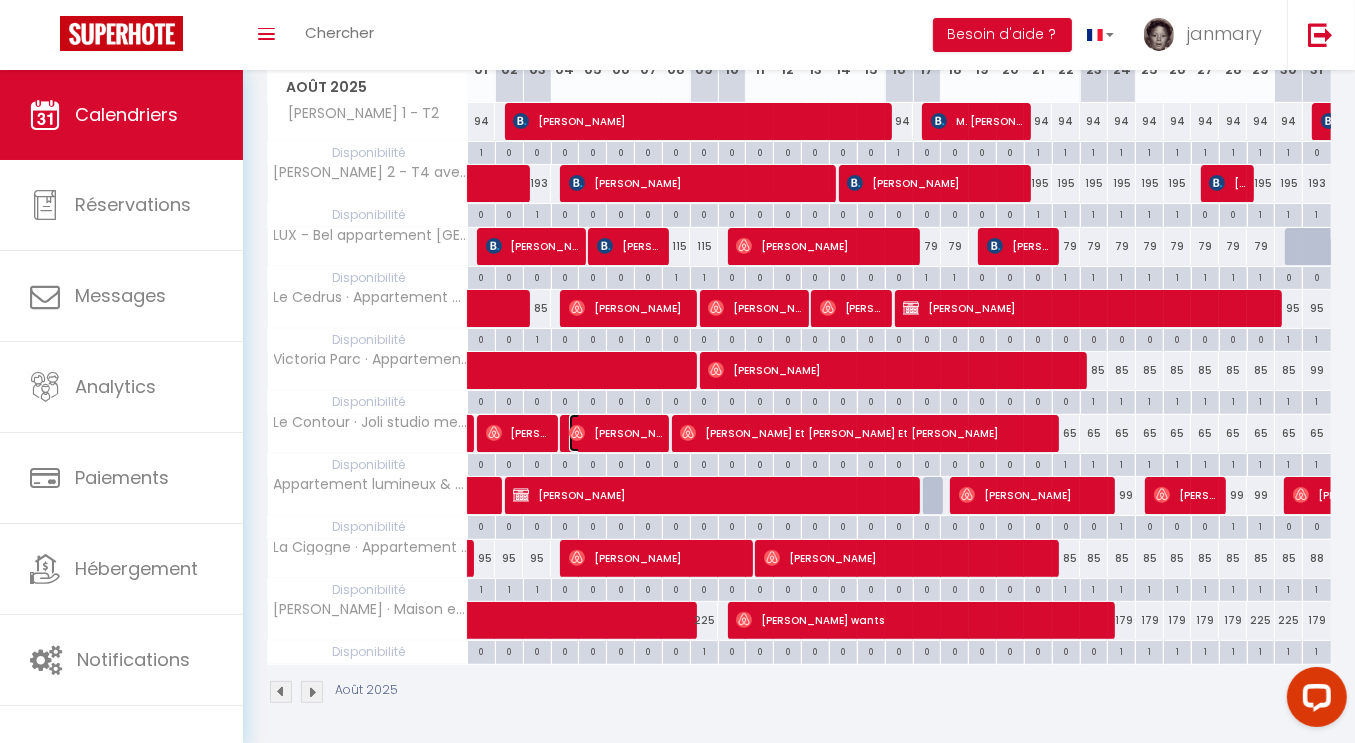 click on "[PERSON_NAME]" at bounding box center (615, 433) 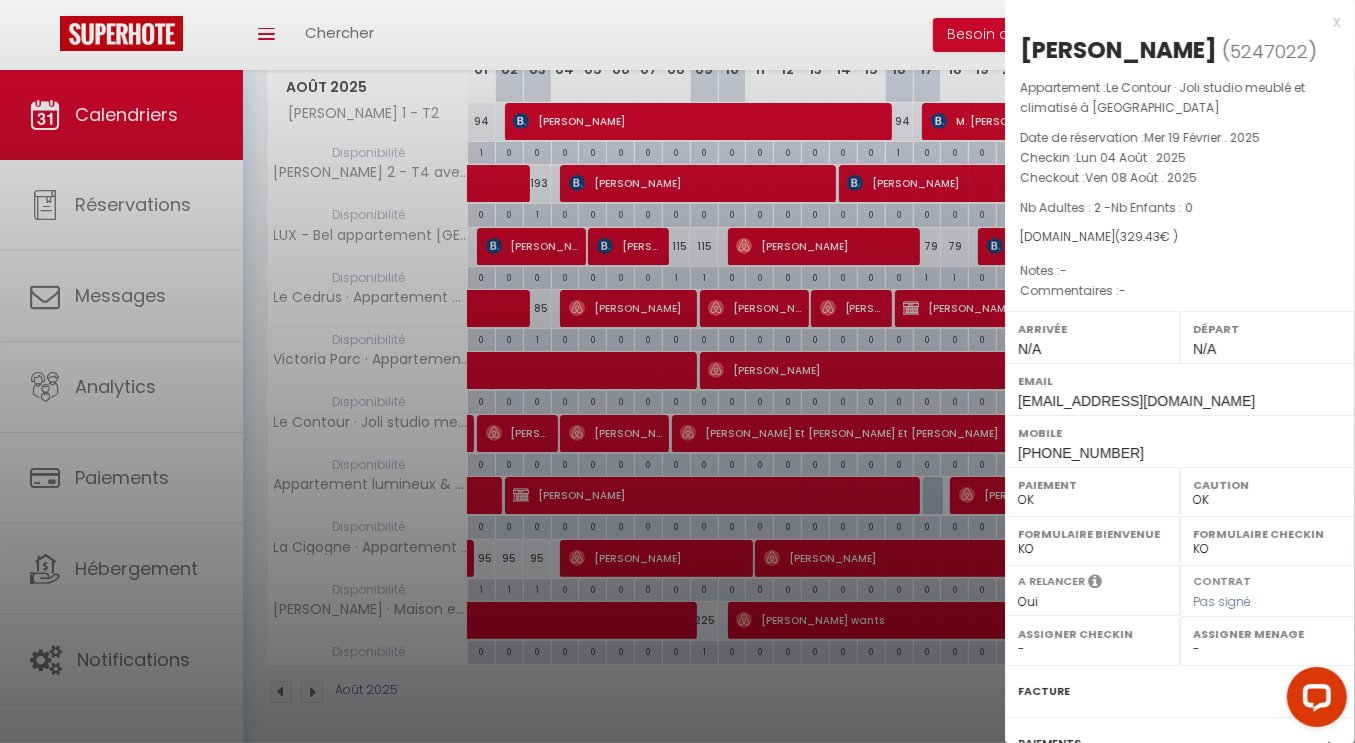 click at bounding box center [677, 371] 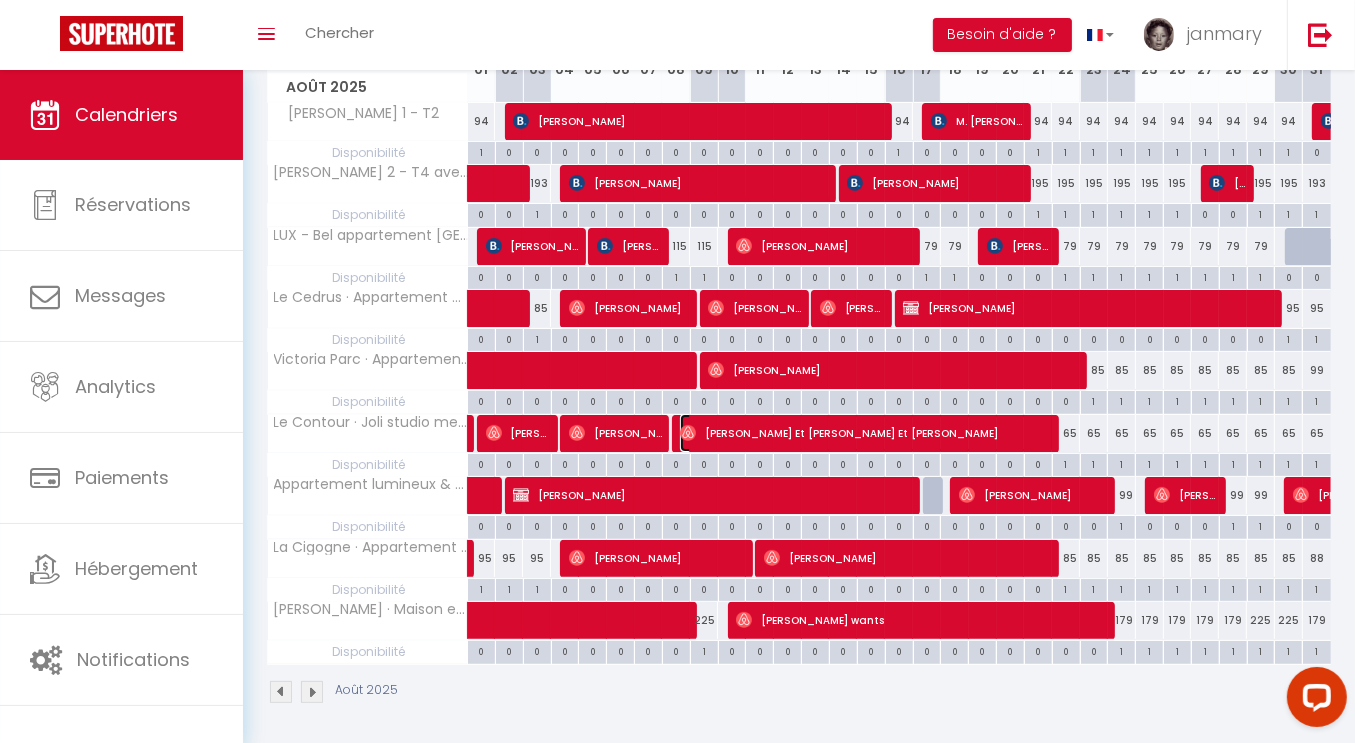 click on "[PERSON_NAME] Et [PERSON_NAME] Et [PERSON_NAME]" at bounding box center [866, 433] 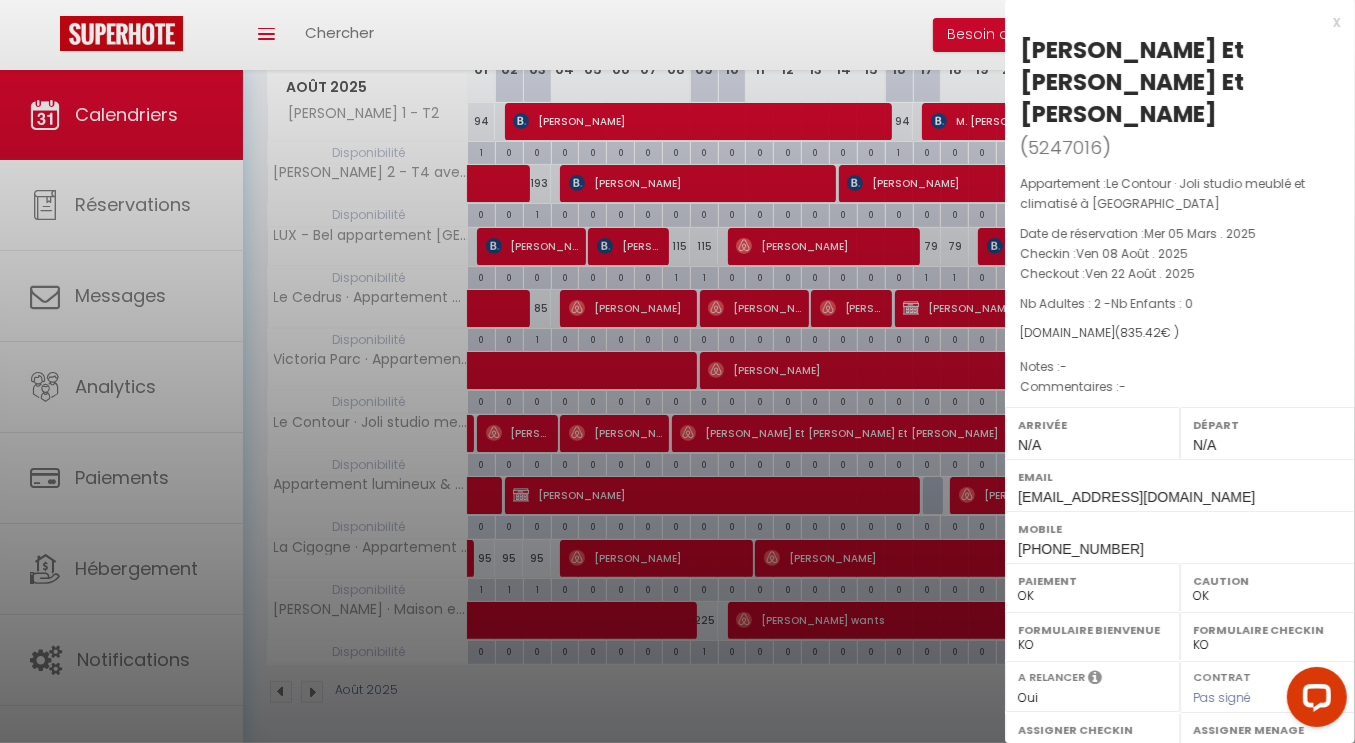 click at bounding box center [677, 371] 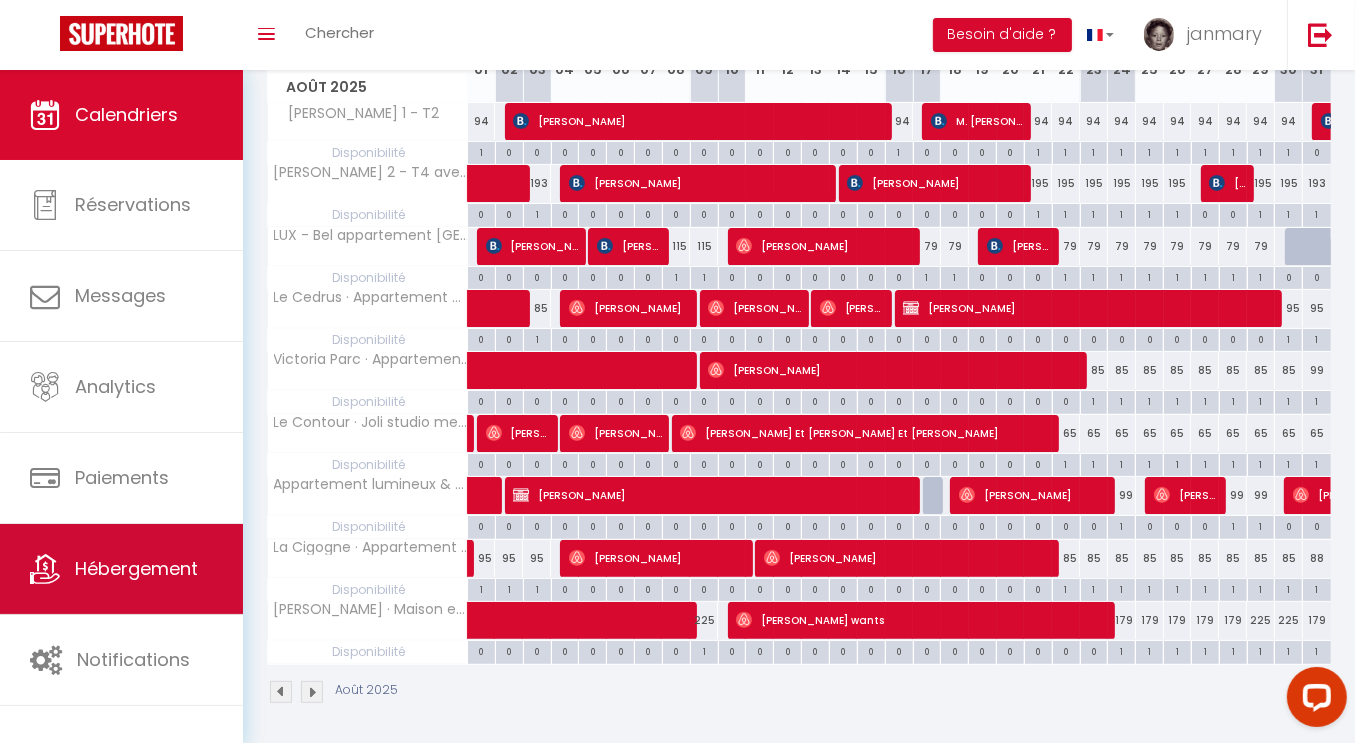 click on "Hébergement" at bounding box center [136, 568] 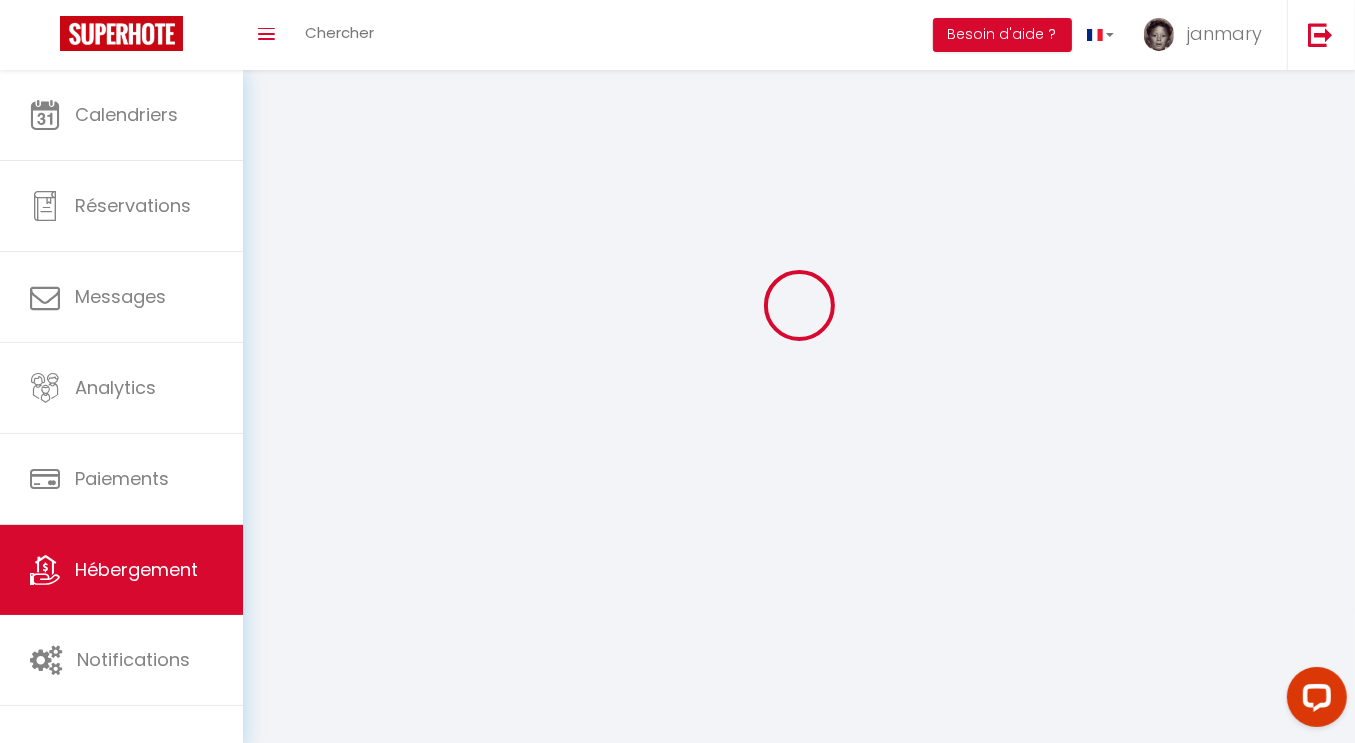 scroll, scrollTop: 0, scrollLeft: 0, axis: both 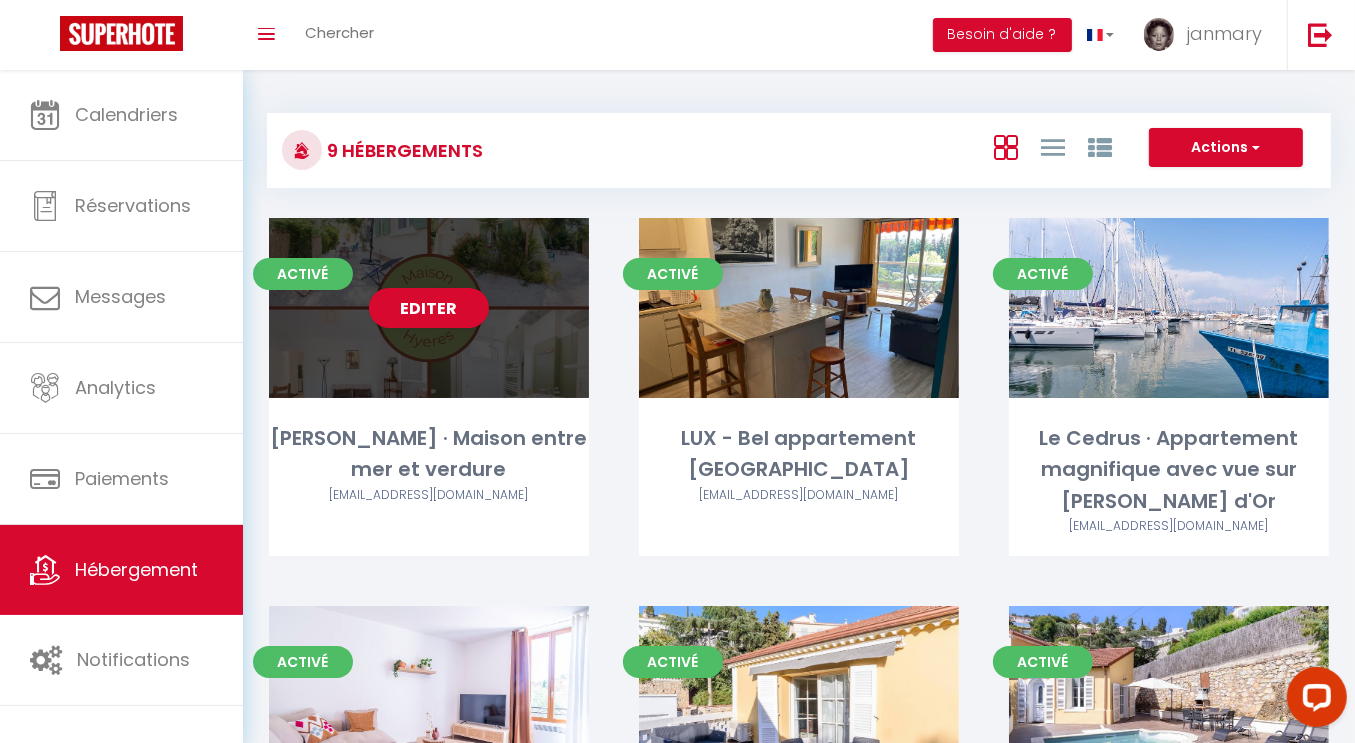 click on "Editer" at bounding box center (429, 308) 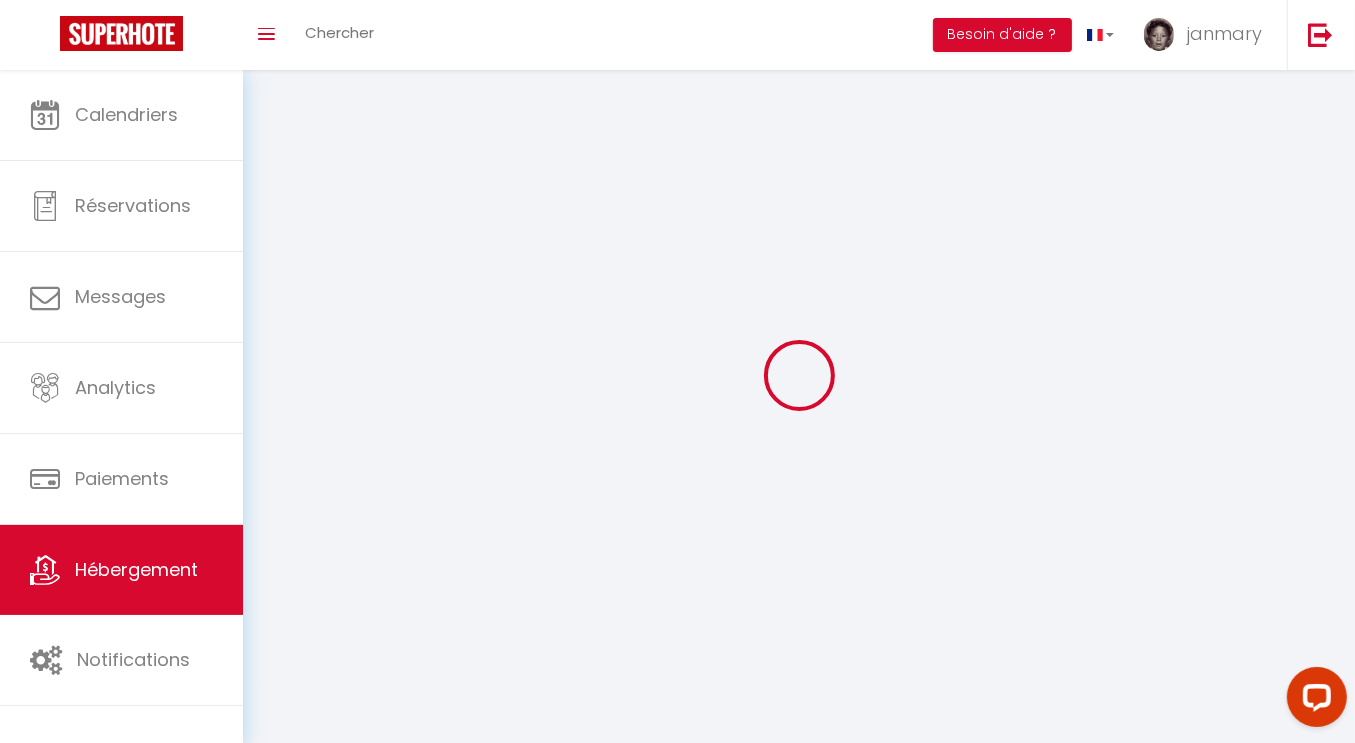 select on "1" 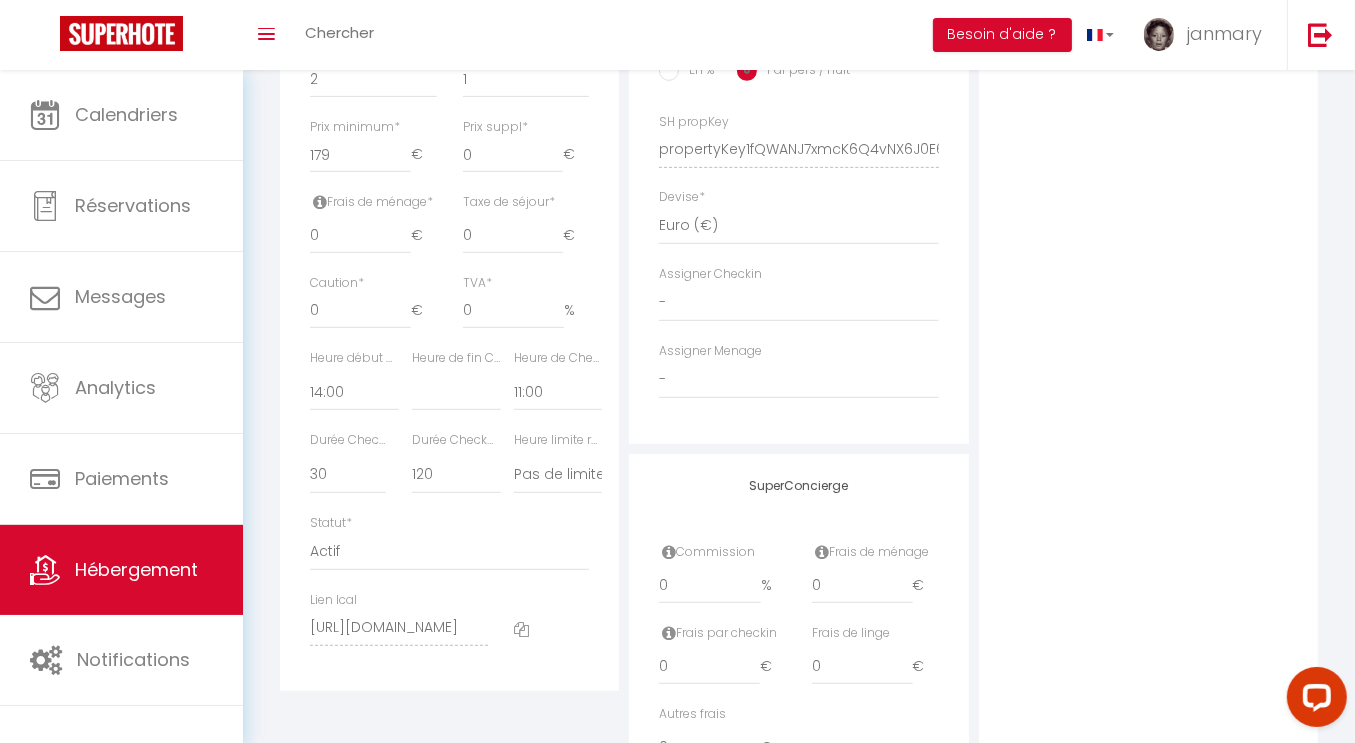 scroll, scrollTop: 980, scrollLeft: 0, axis: vertical 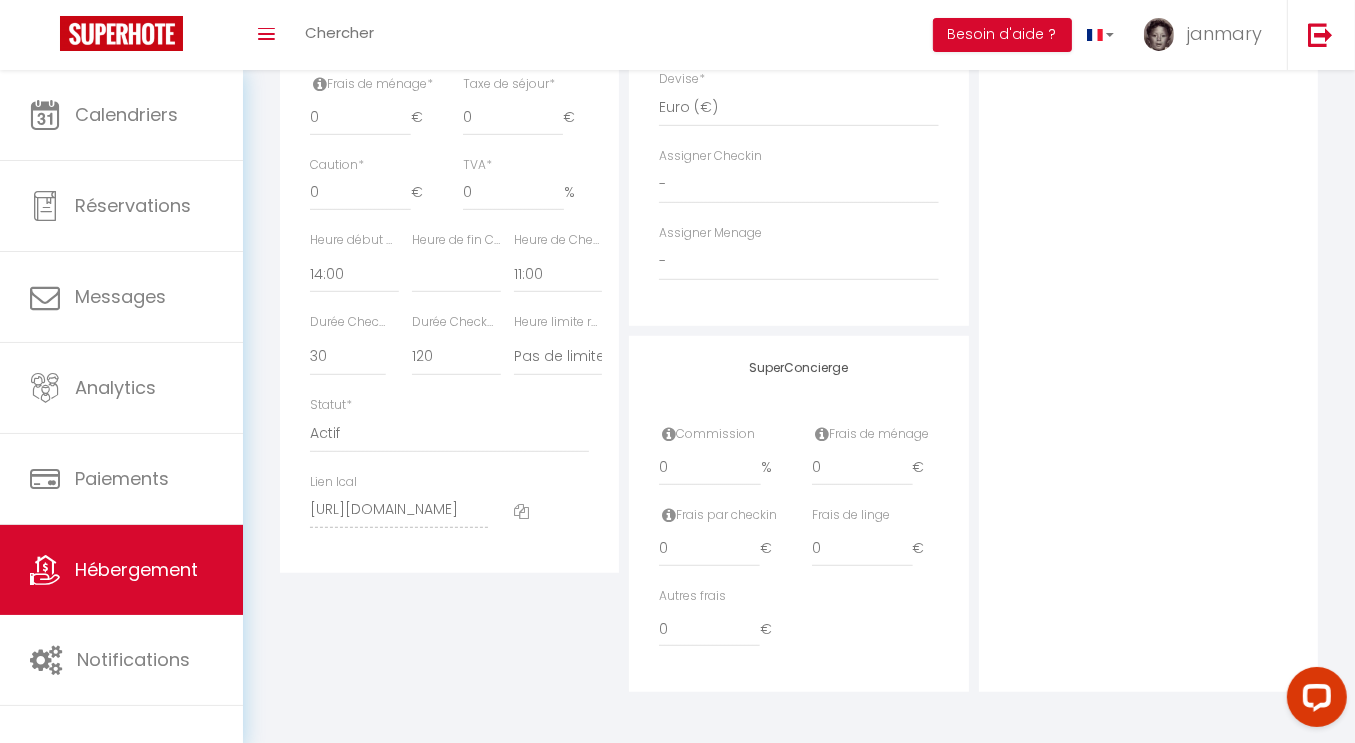 select 